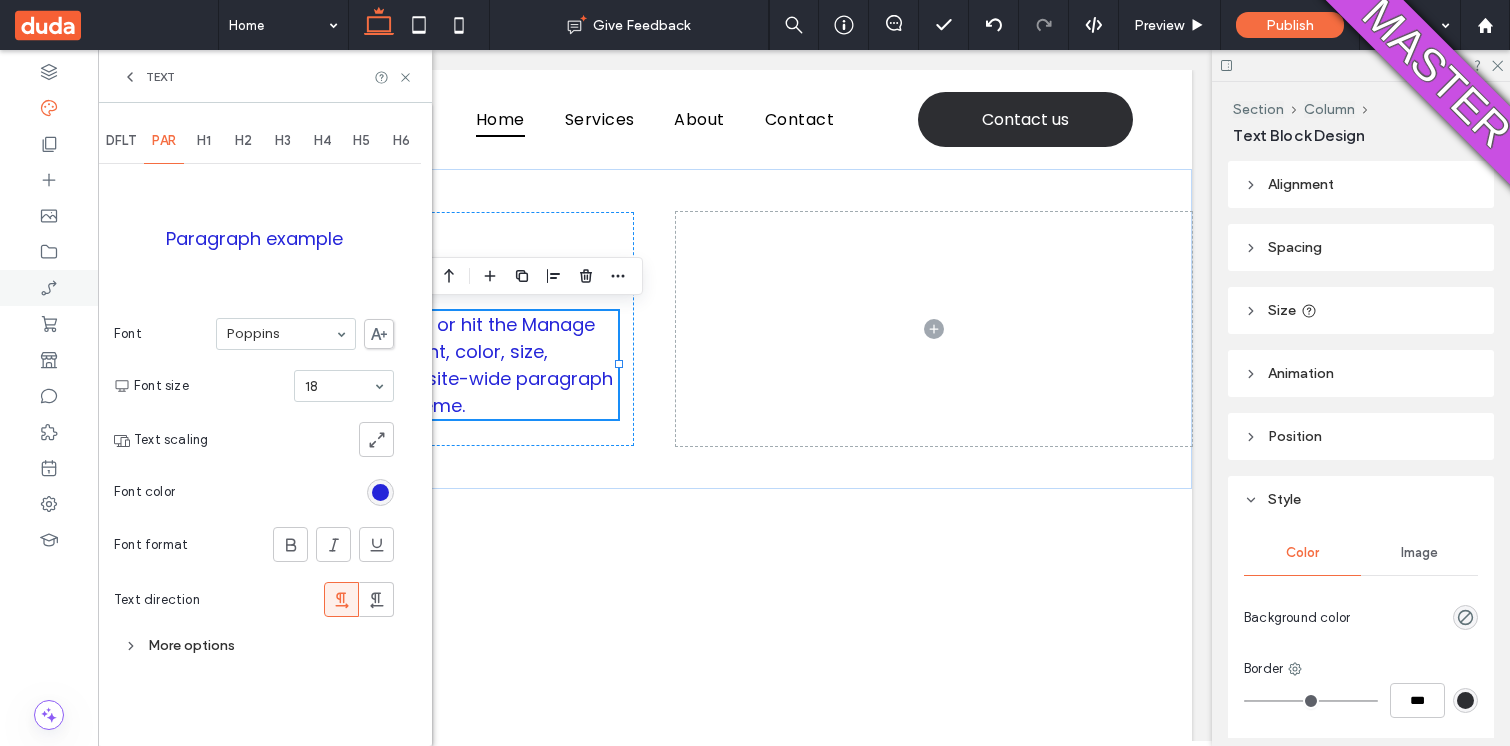 scroll, scrollTop: 0, scrollLeft: 0, axis: both 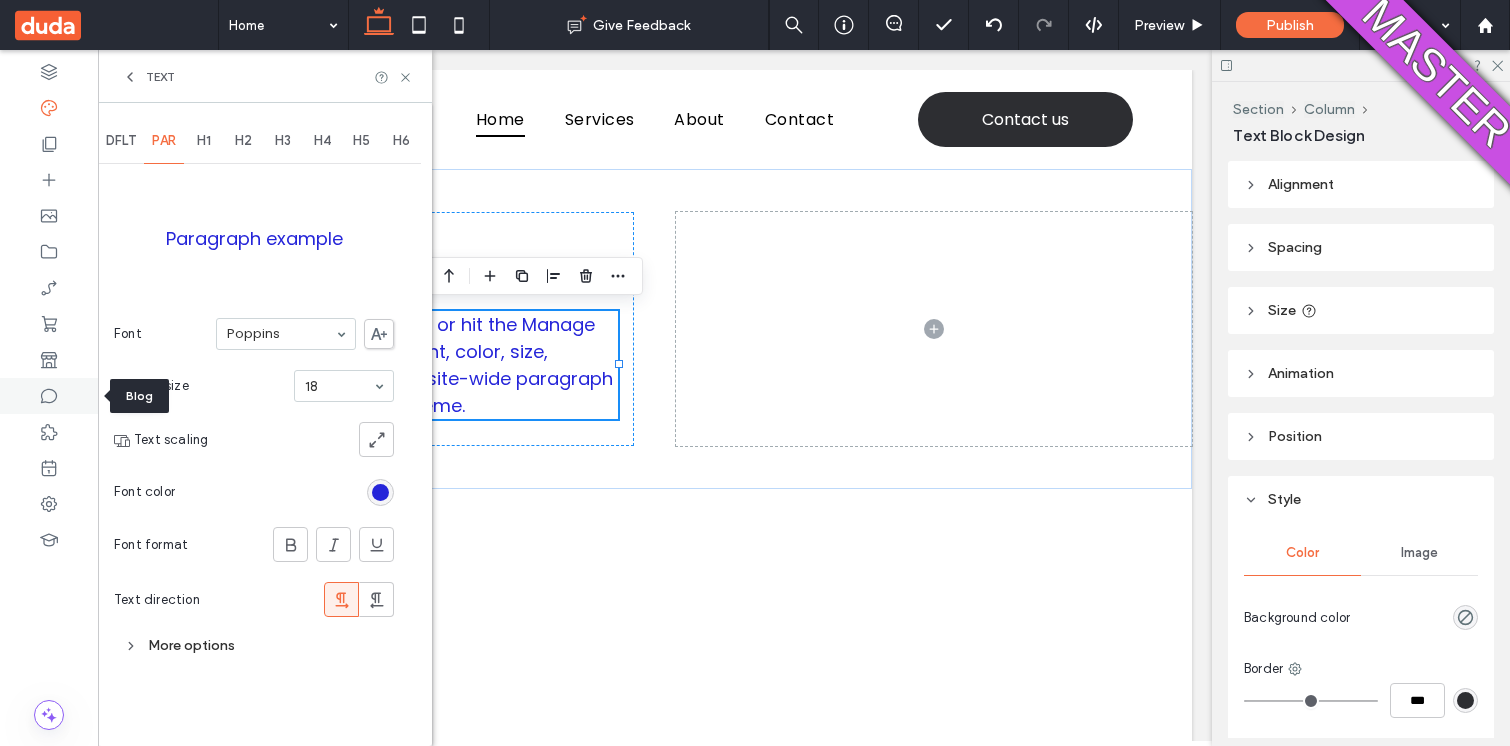 click 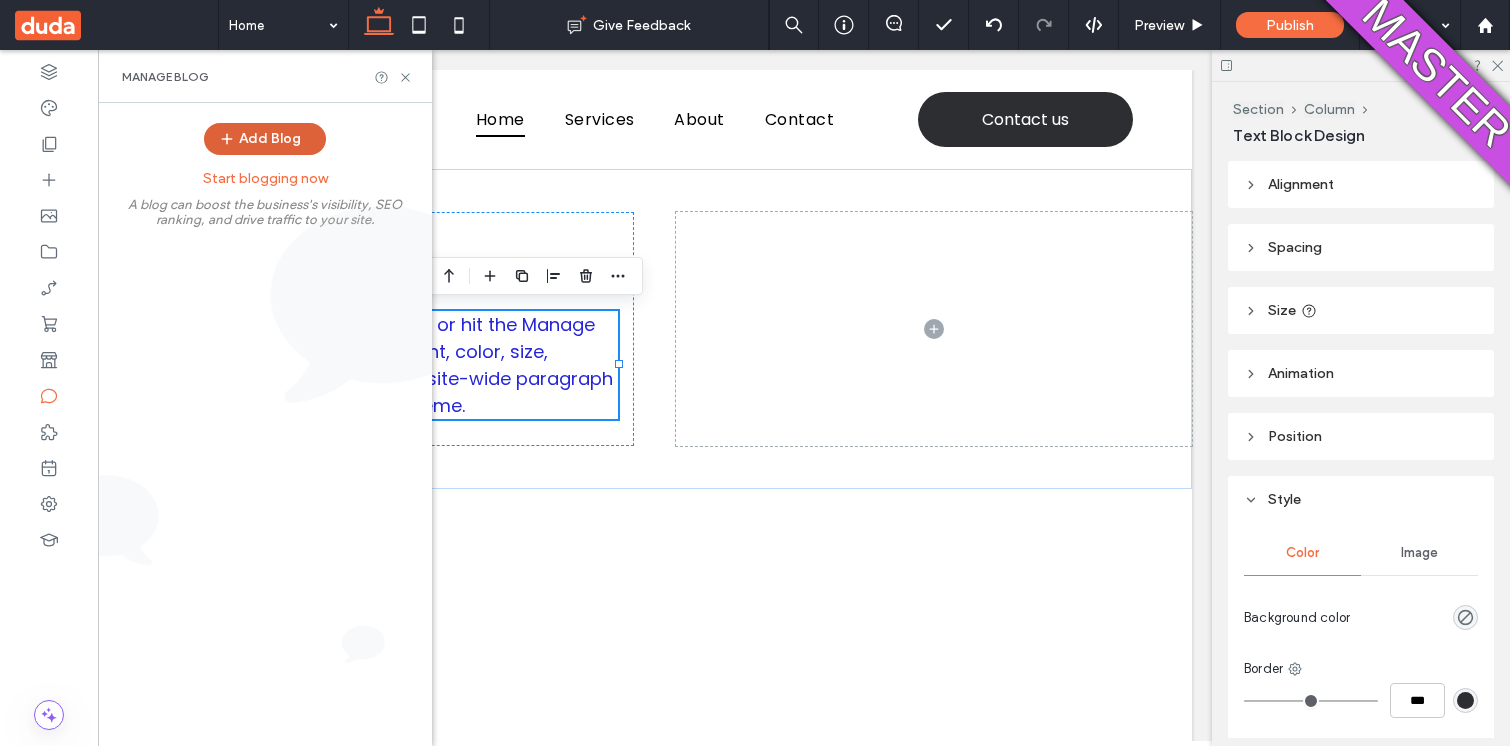 click on "Add Blog" at bounding box center [265, 139] 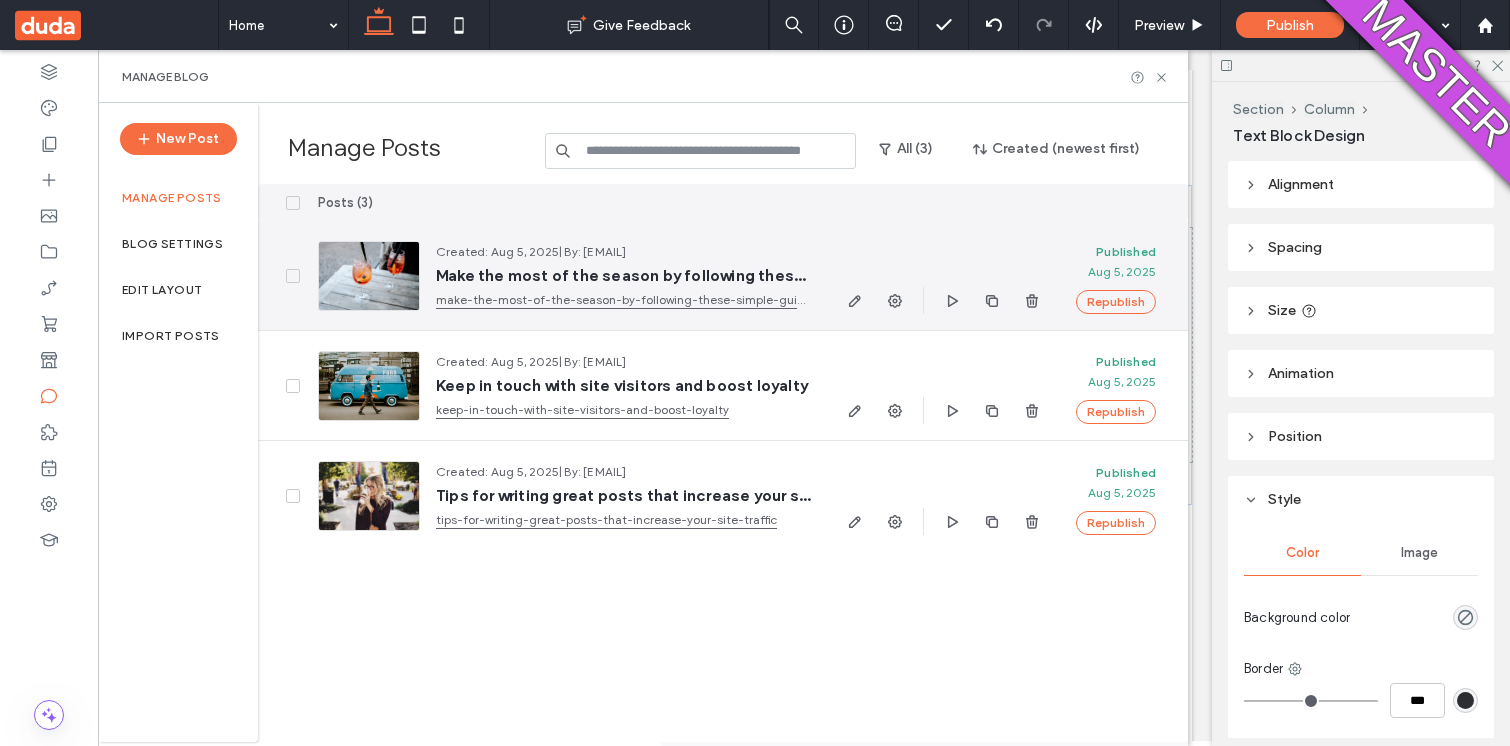 click on "Created: Aug 5, 2025" at bounding box center [497, 251] 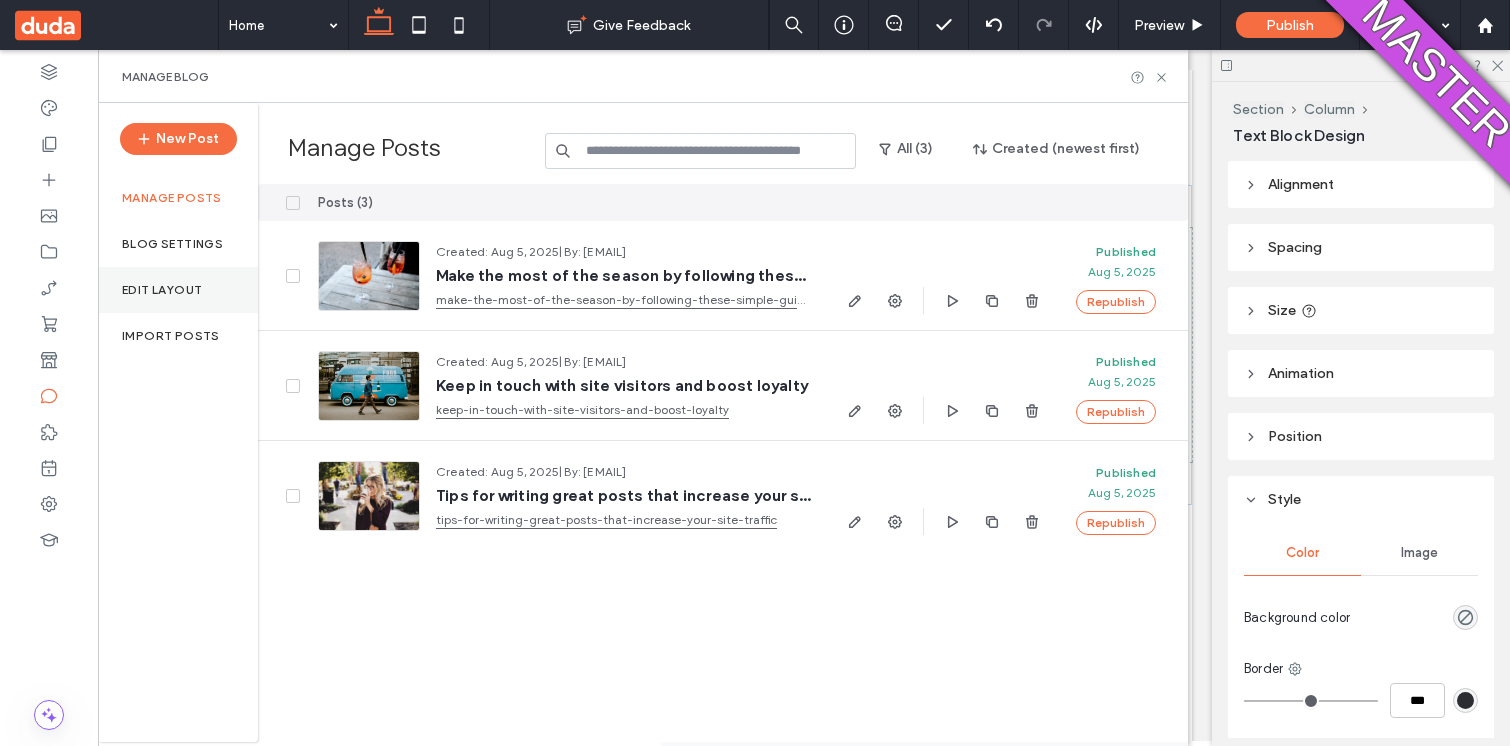 click on "Edit Layout" at bounding box center (162, 290) 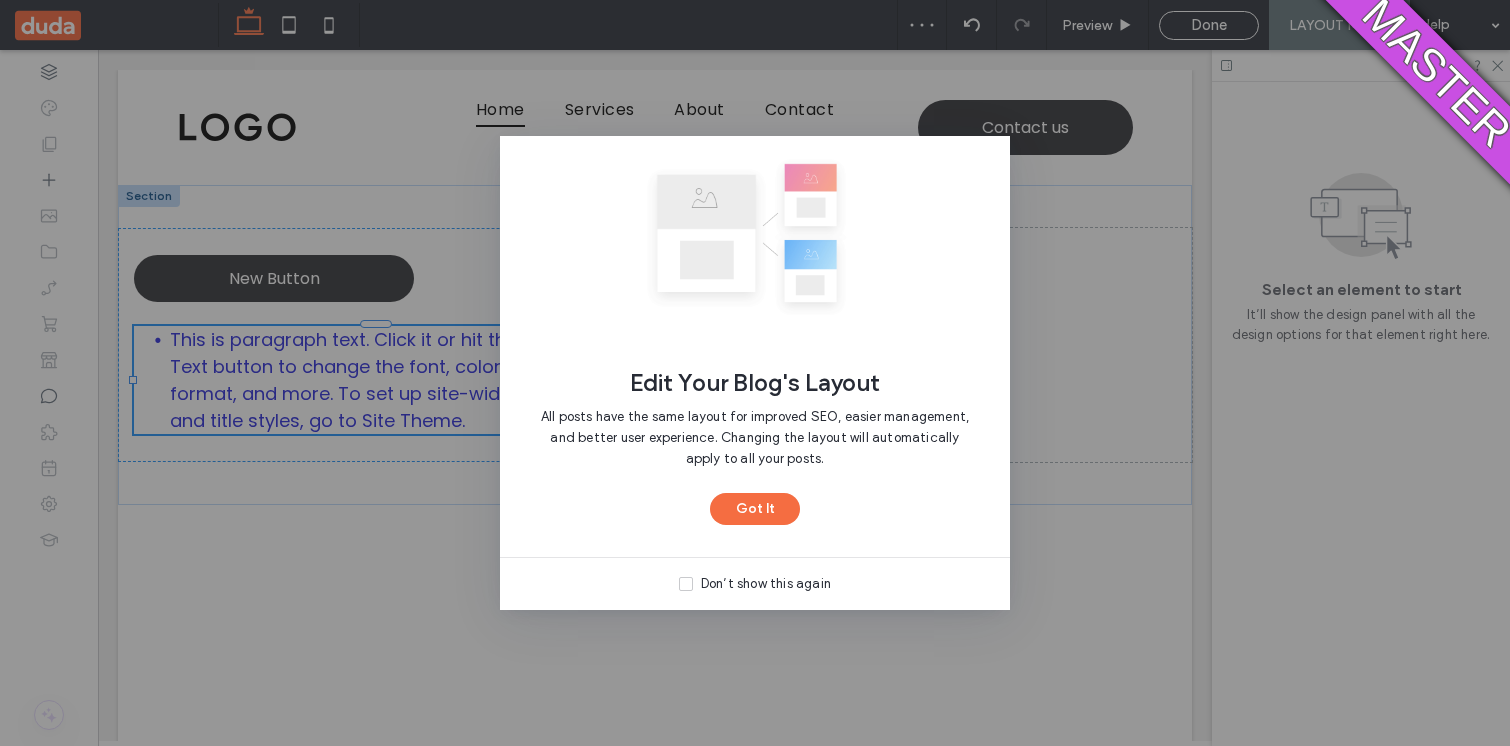 click at bounding box center (755, 236) 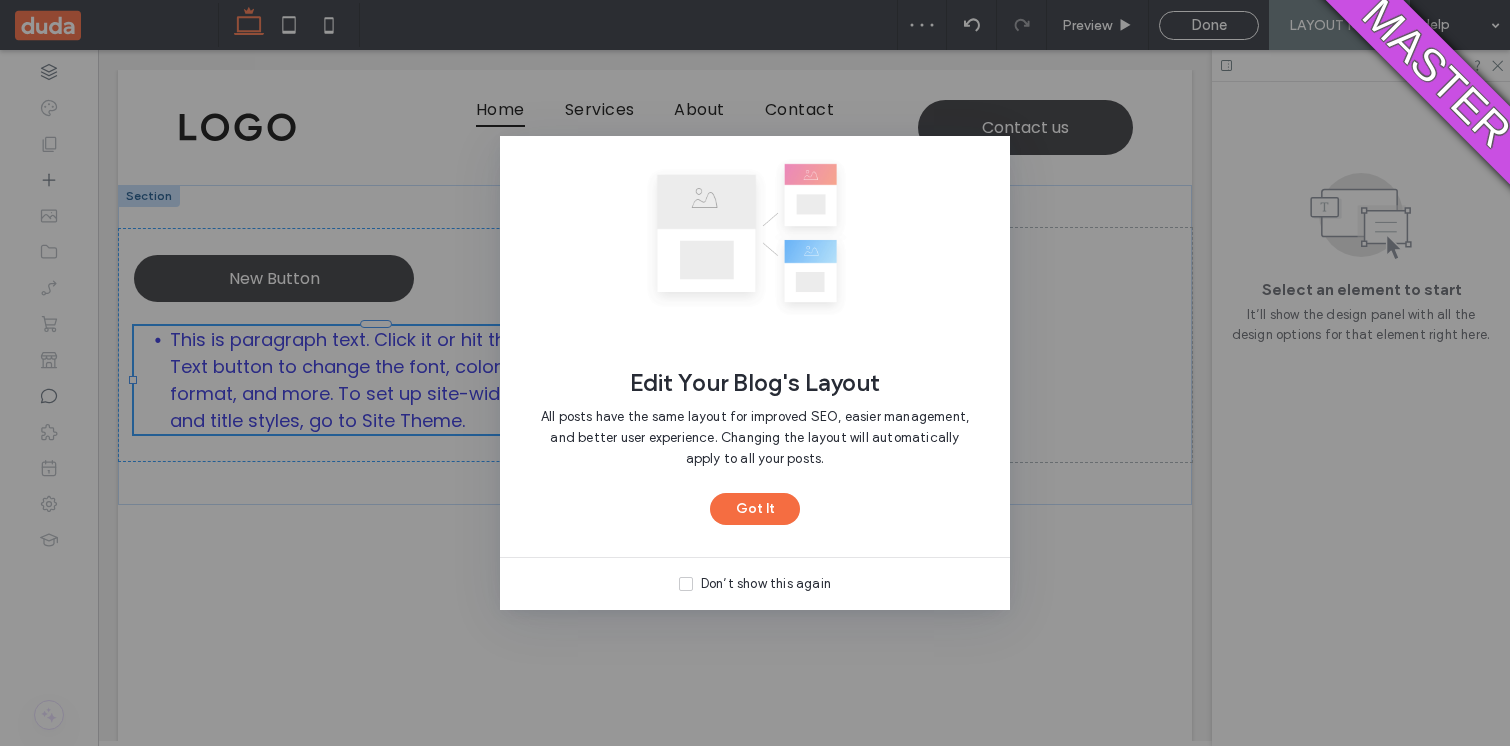 click at bounding box center (755, 236) 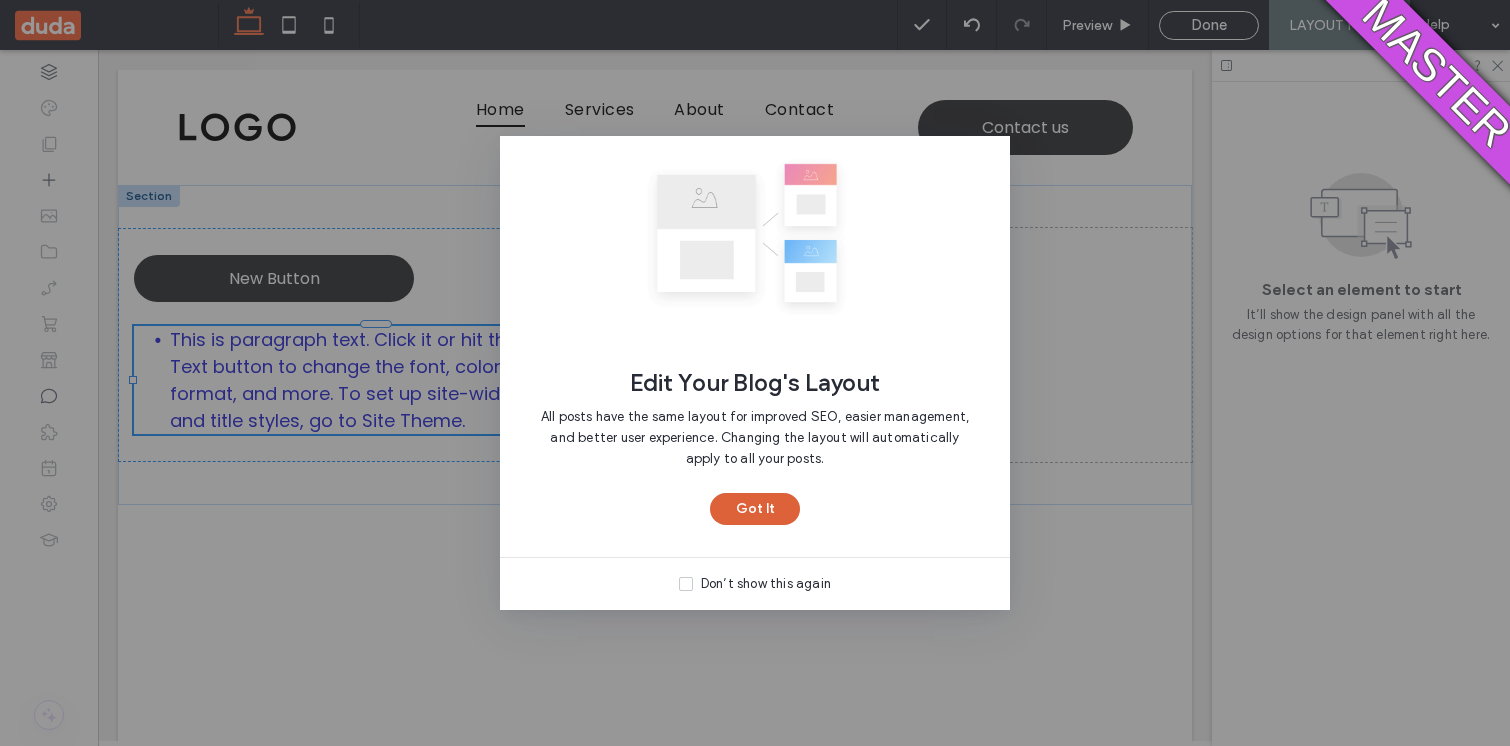 click on "Got It" at bounding box center [755, 509] 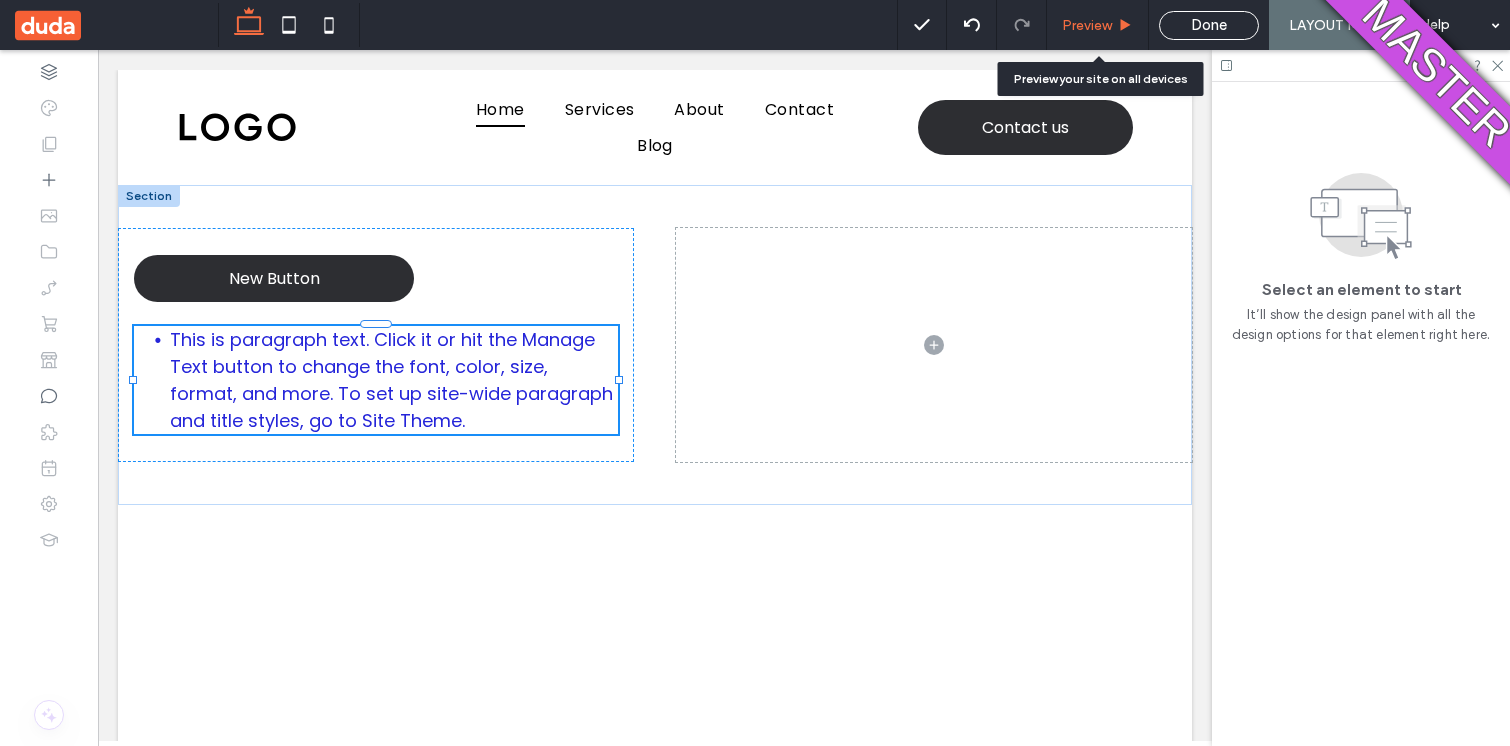 click on "Preview" at bounding box center (1098, 25) 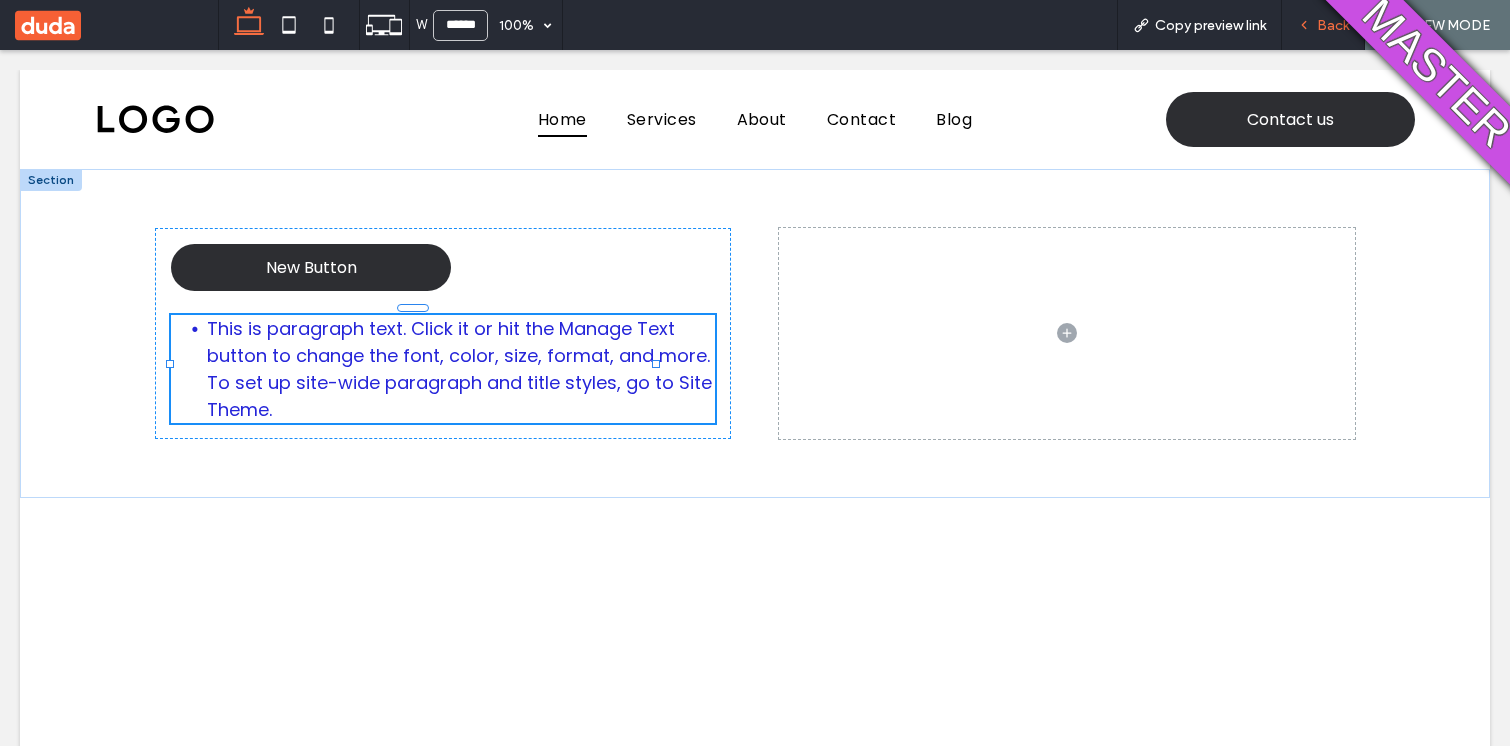 click on "Back" at bounding box center (1333, 25) 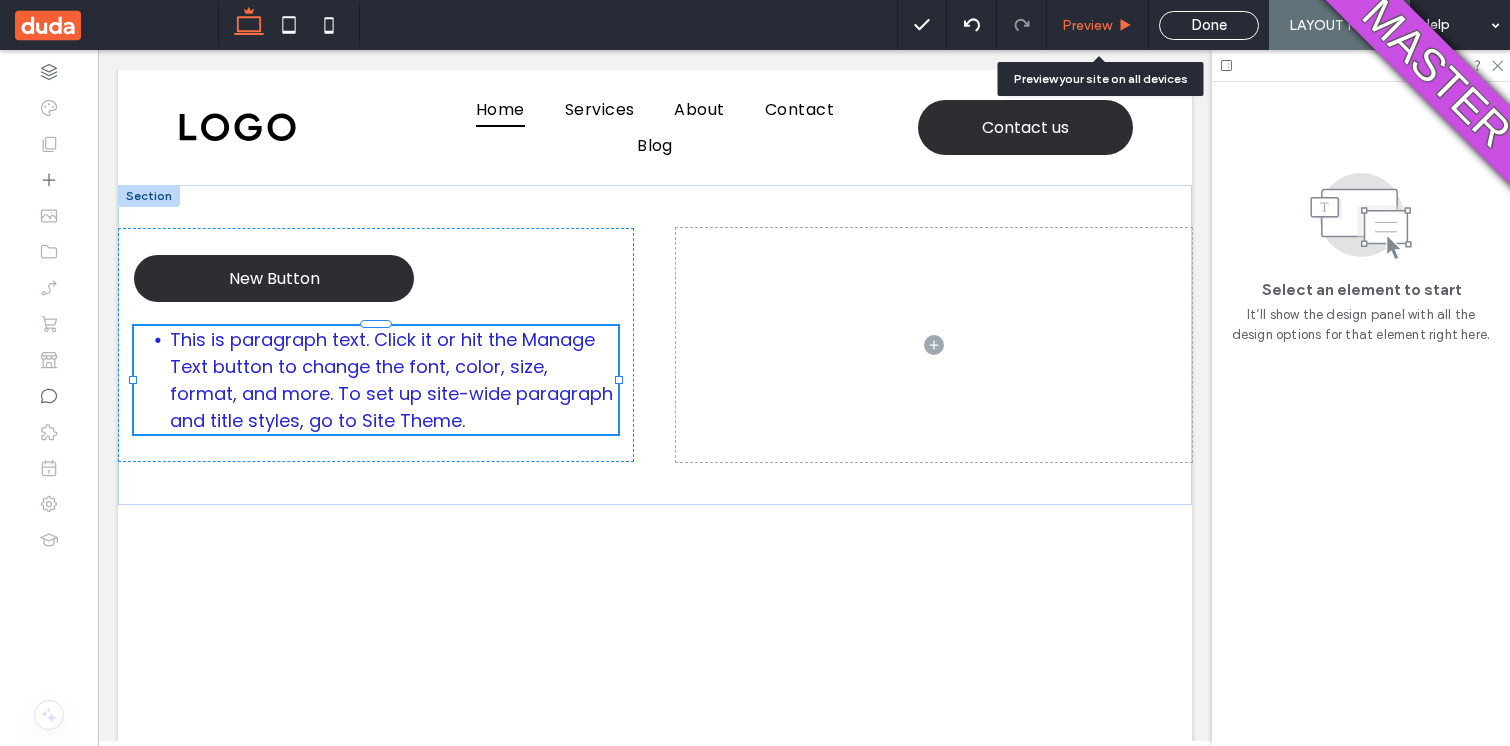 click on "Preview" at bounding box center (1098, 25) 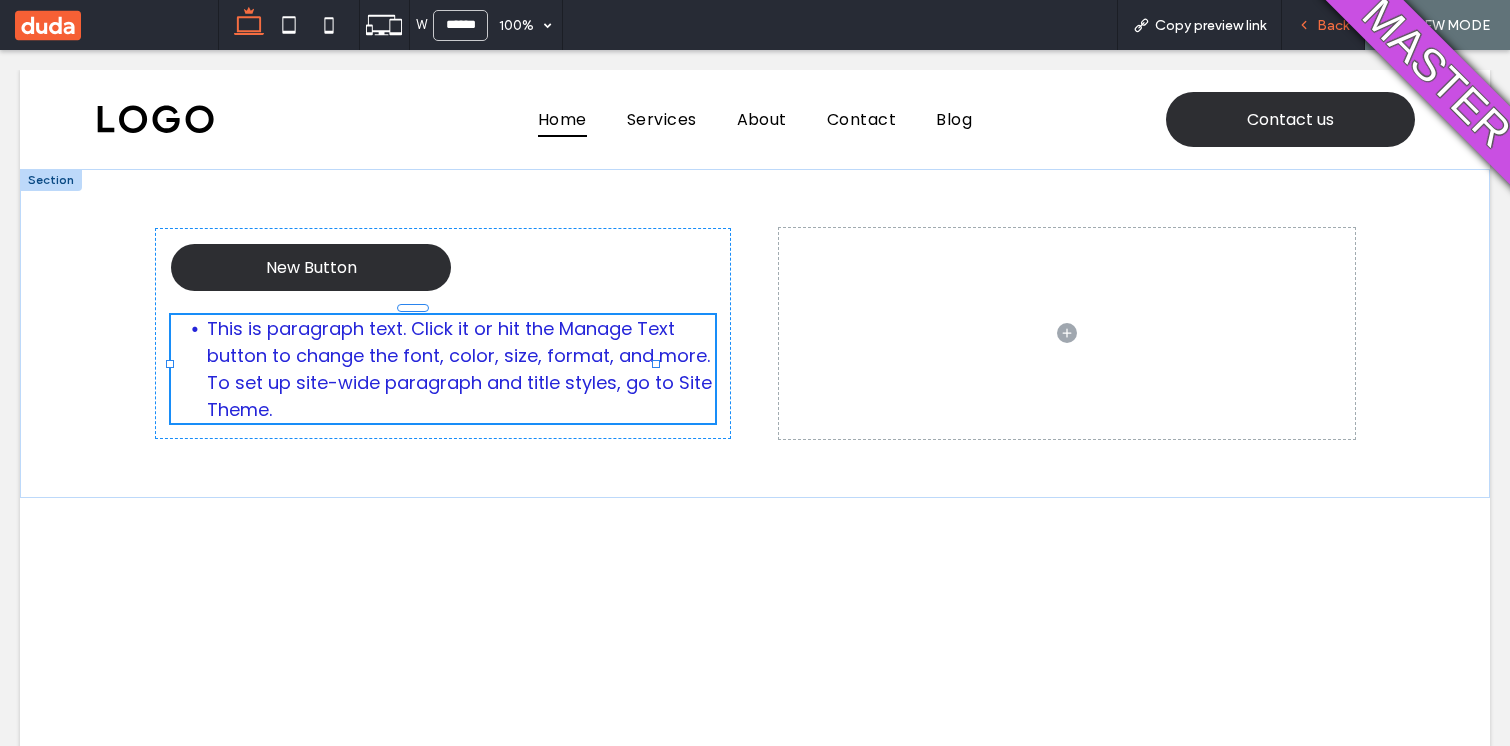 click on "Back" at bounding box center (1323, 25) 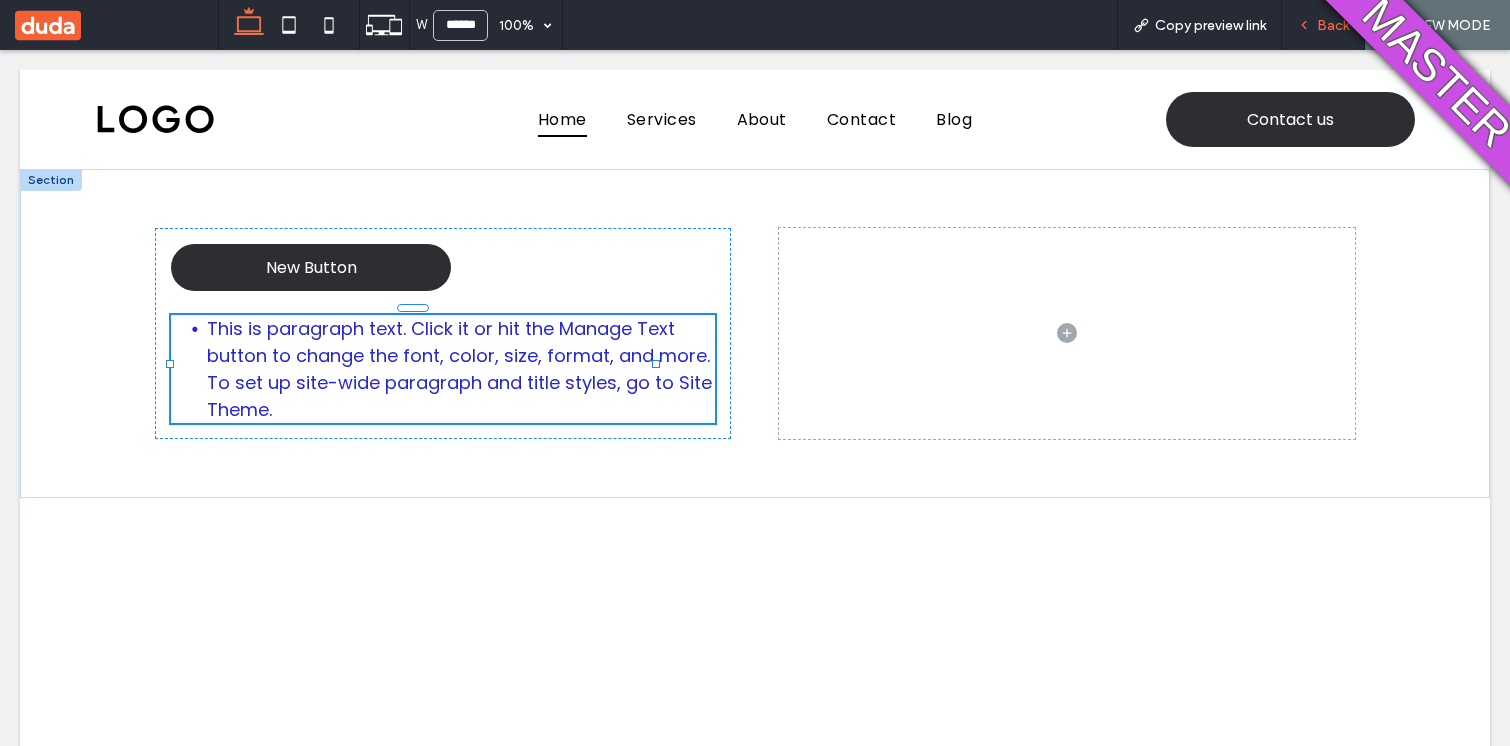 click on "Back" at bounding box center (1333, 25) 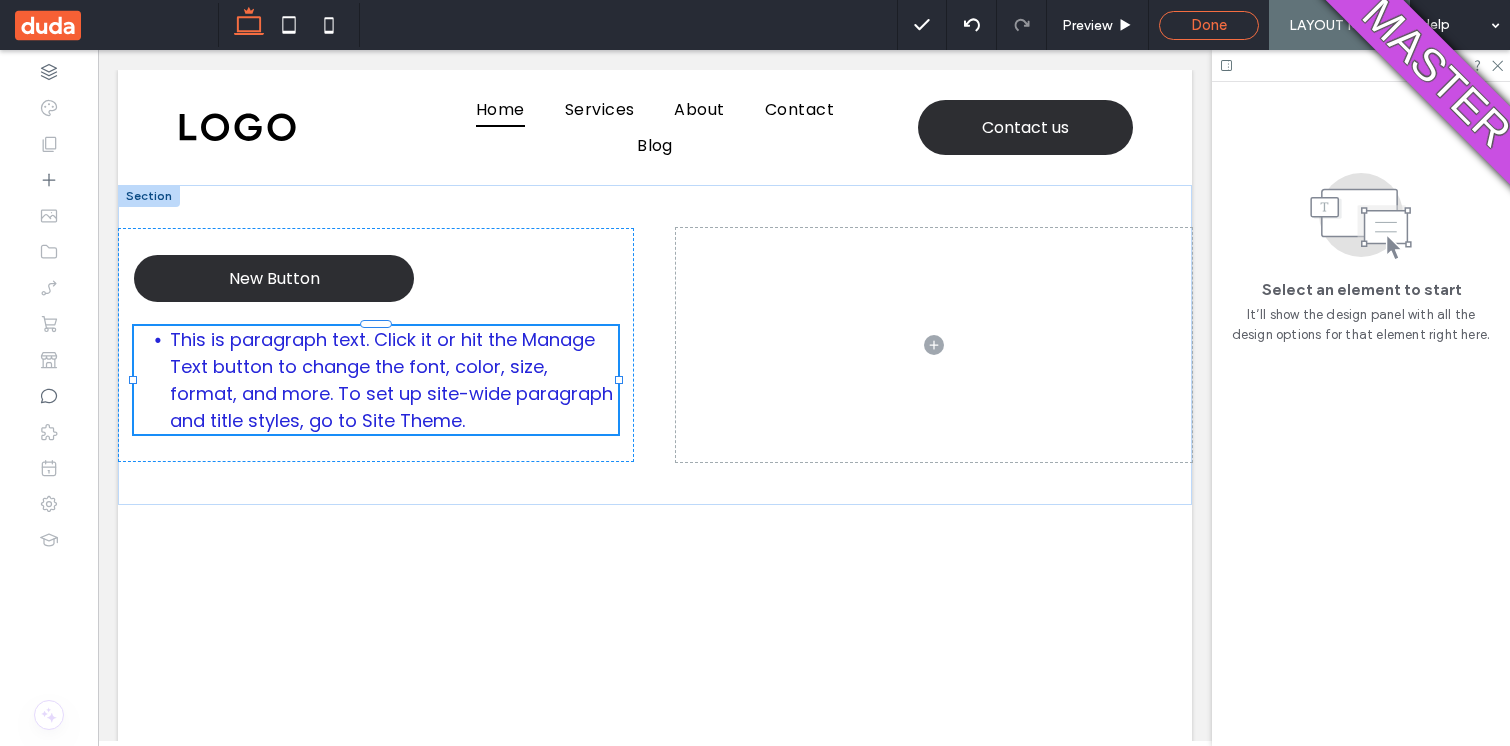 click on "Done" at bounding box center (1209, 25) 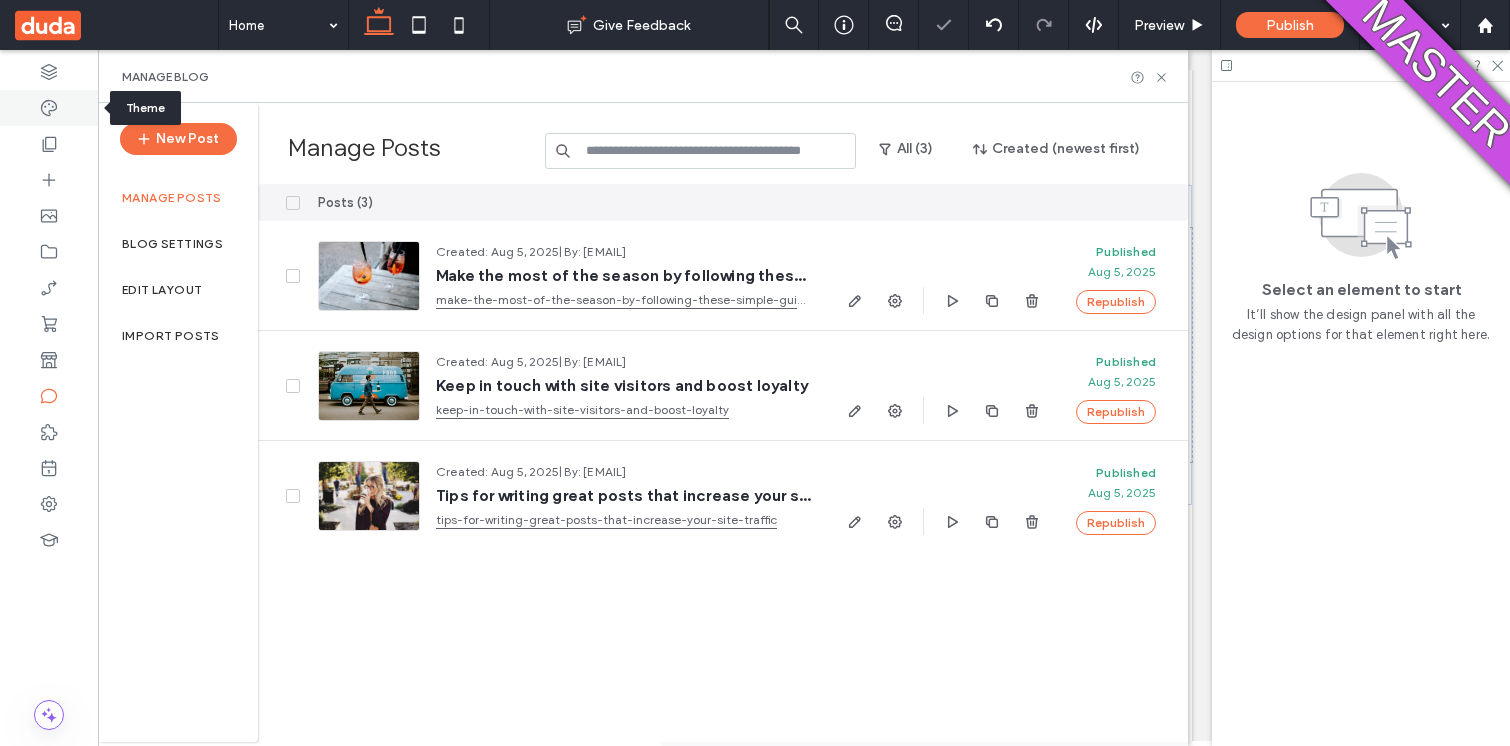 click 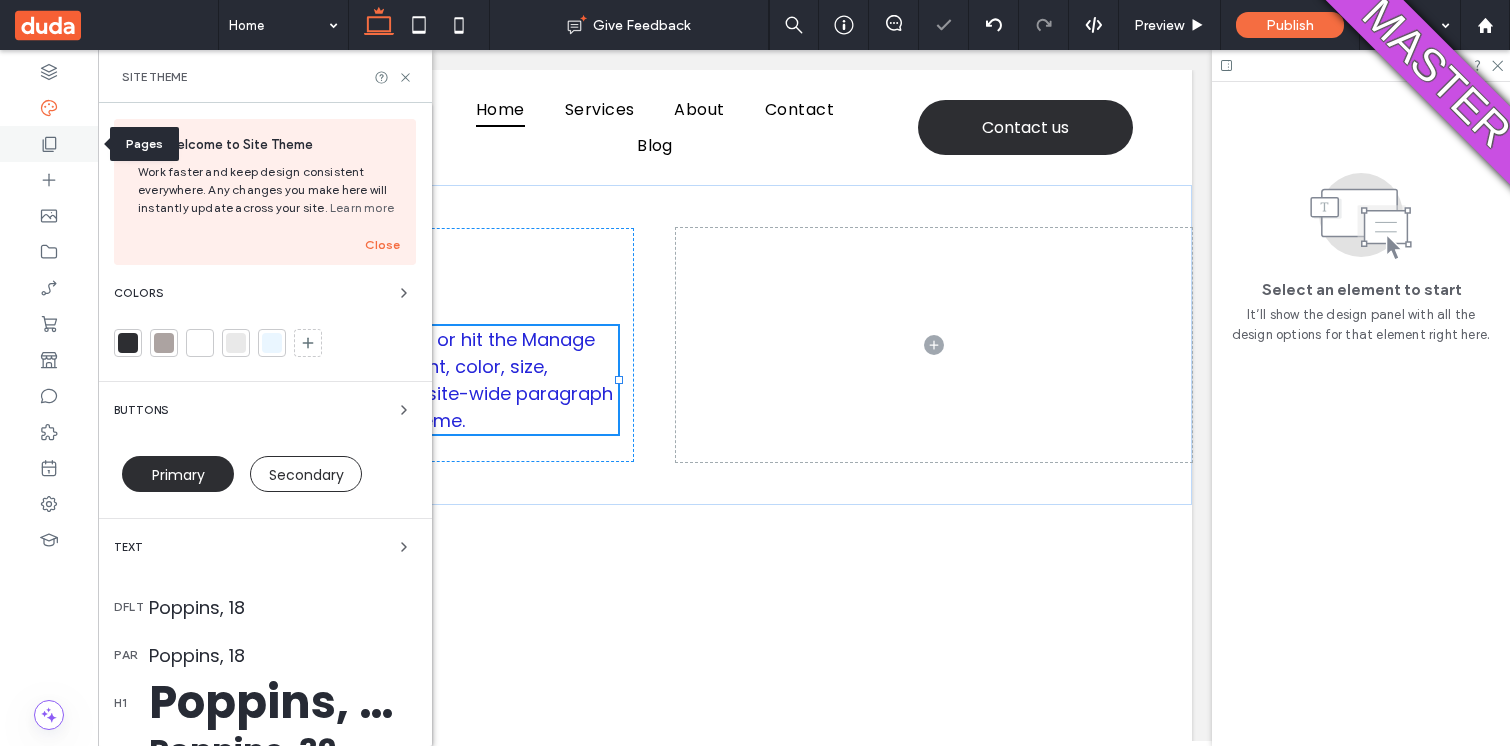 click 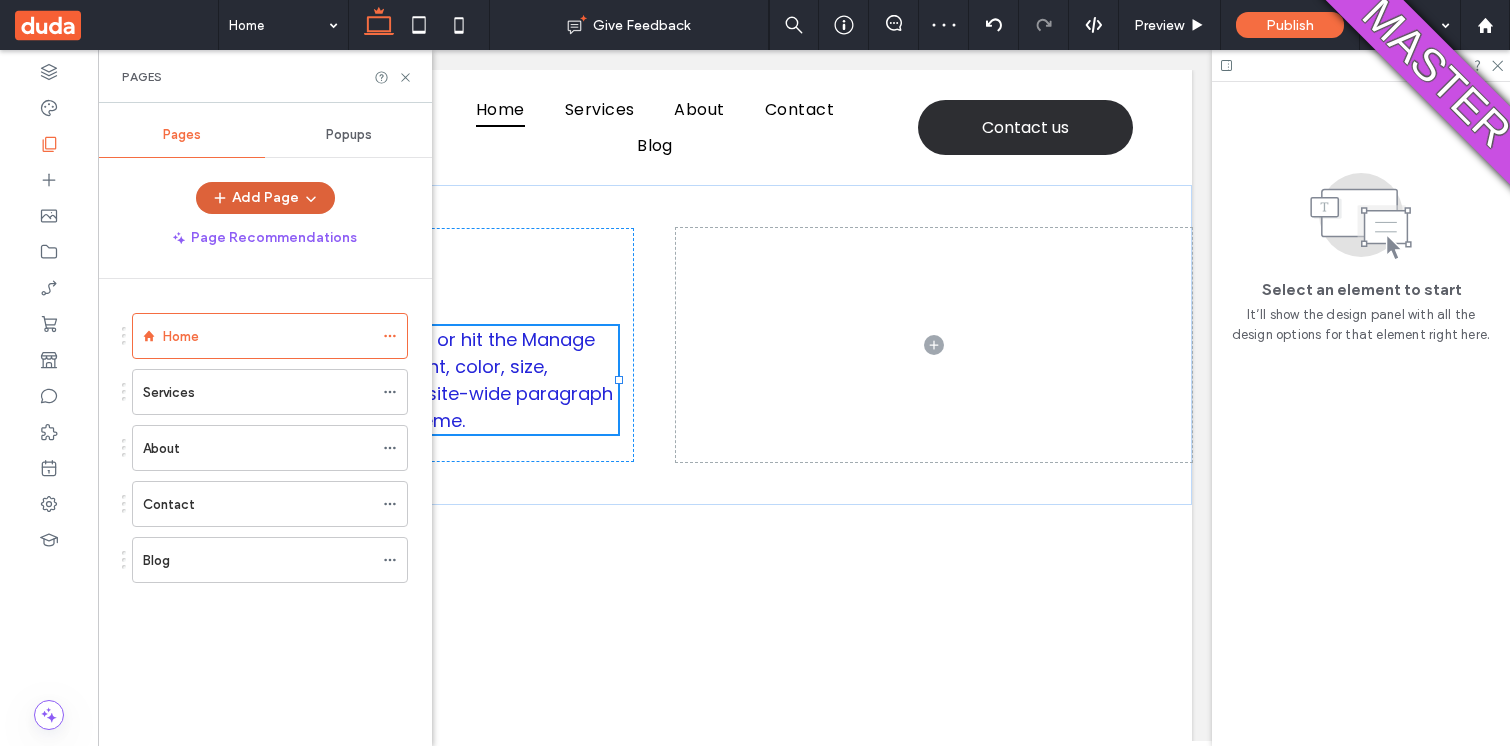 click on "Add Page" at bounding box center [265, 198] 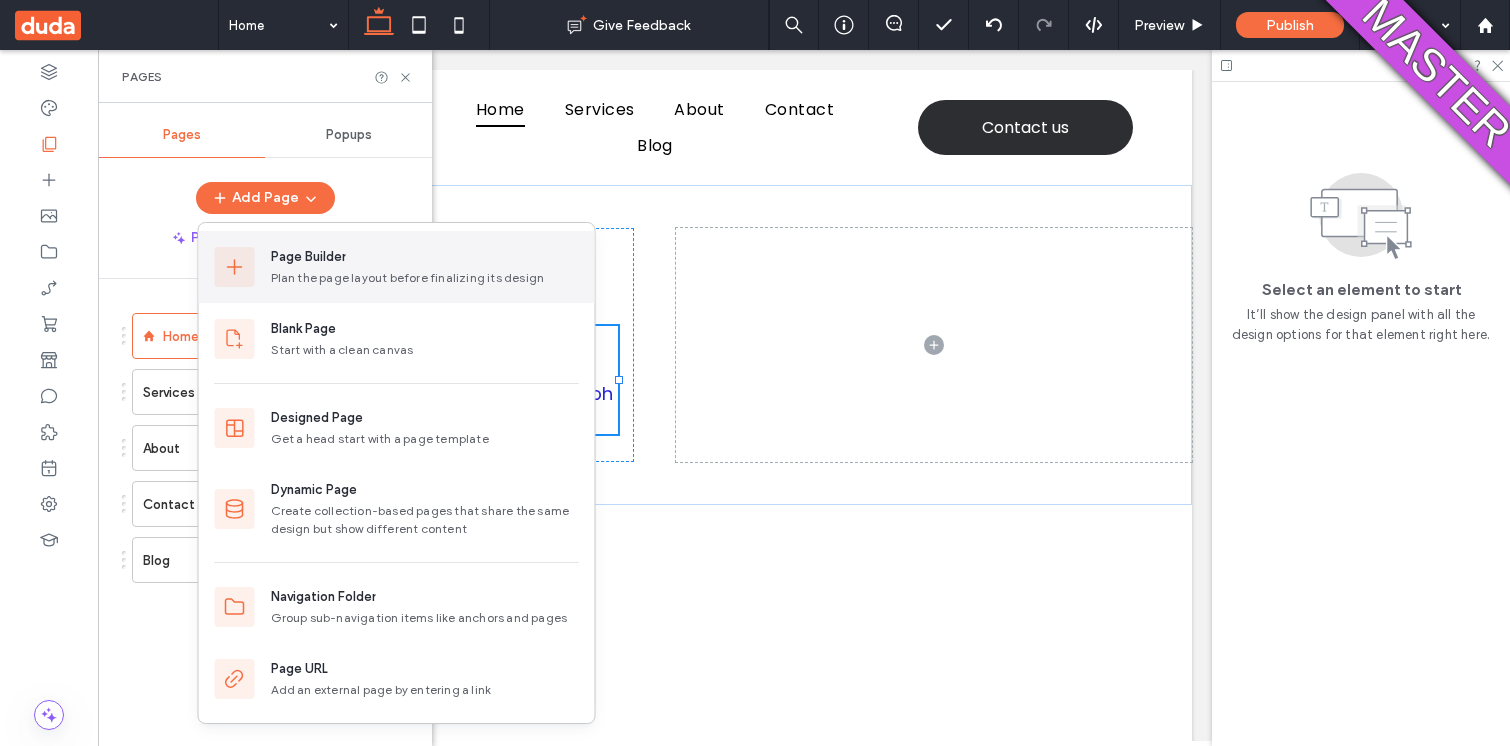 click on "Plan the page layout before finalizing its design" at bounding box center [425, 278] 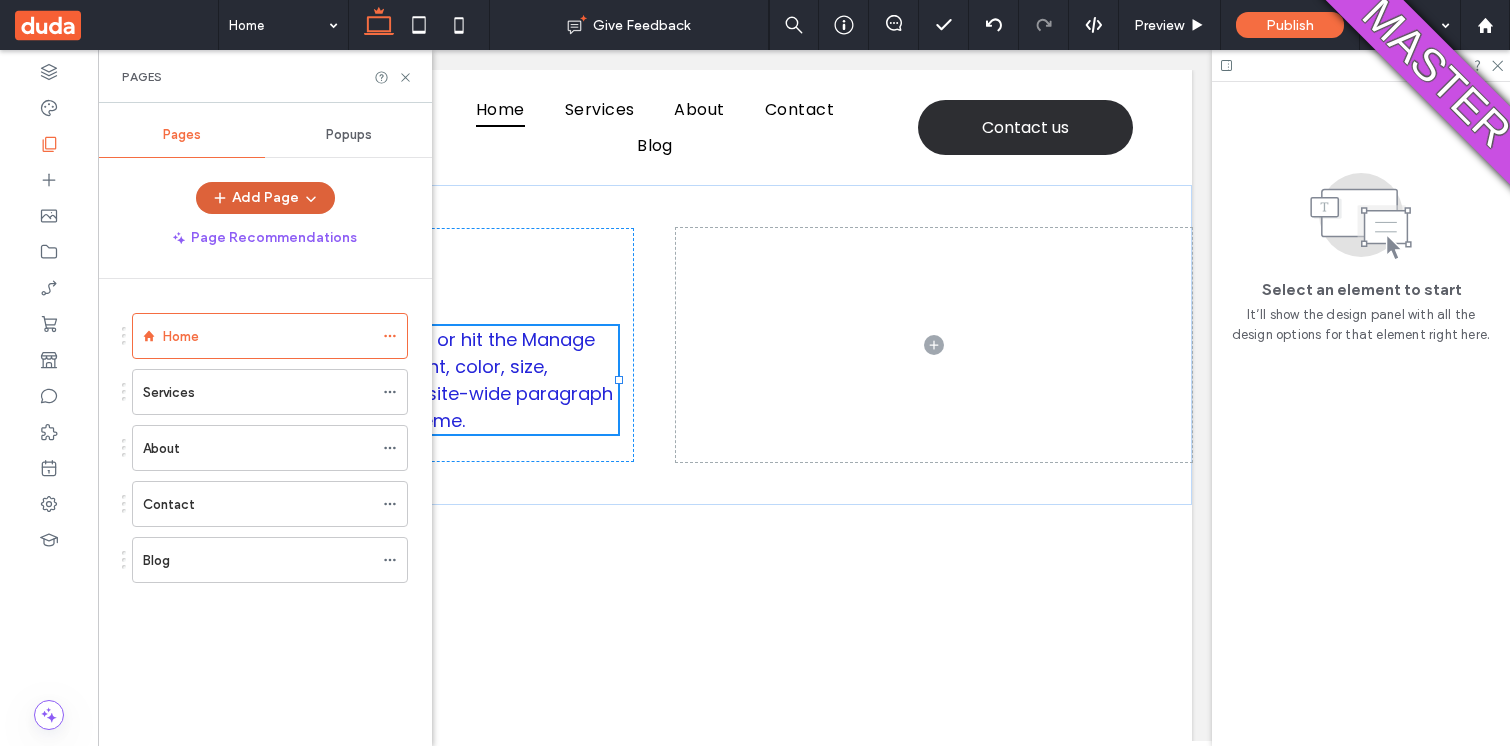 click 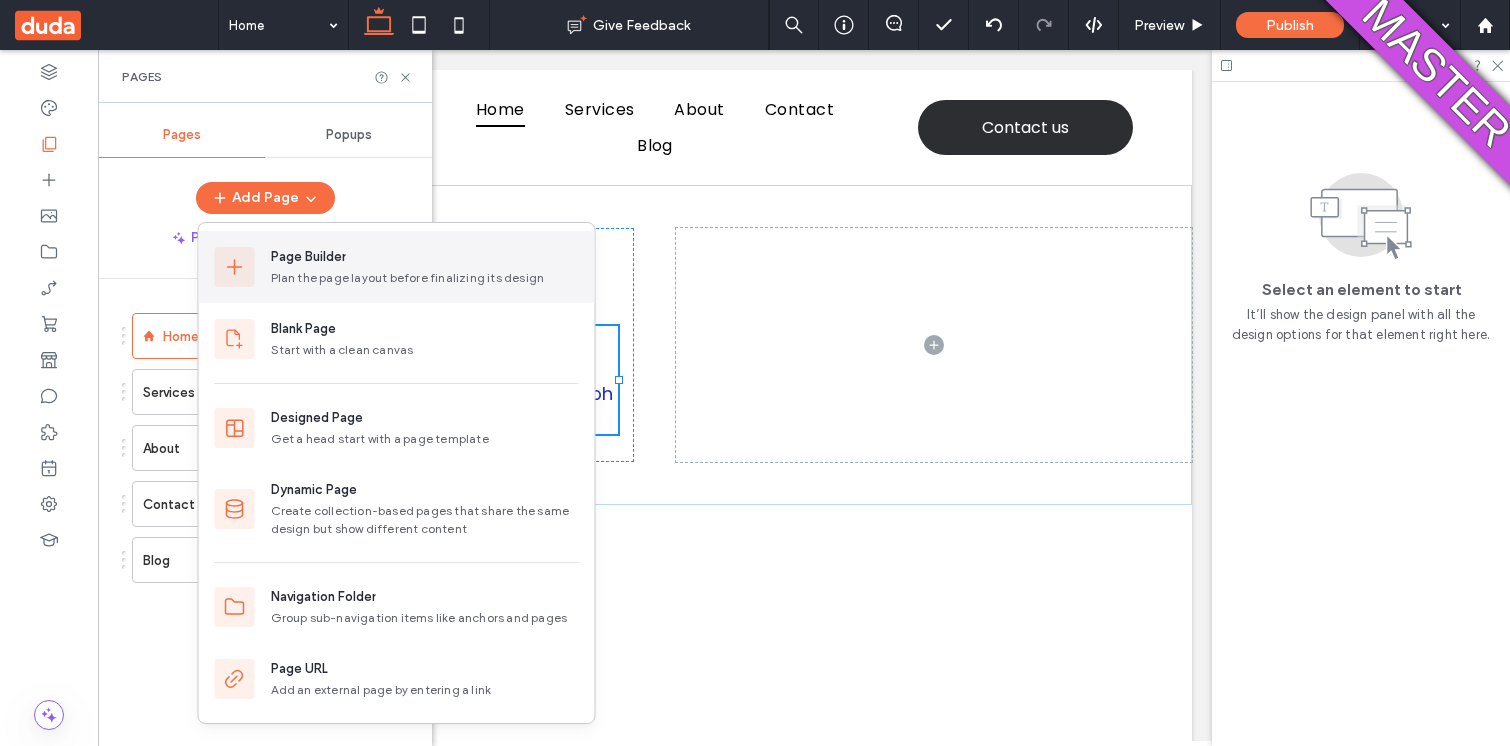 click on "Page Builder Plan the page layout before finalizing its design" at bounding box center (397, 267) 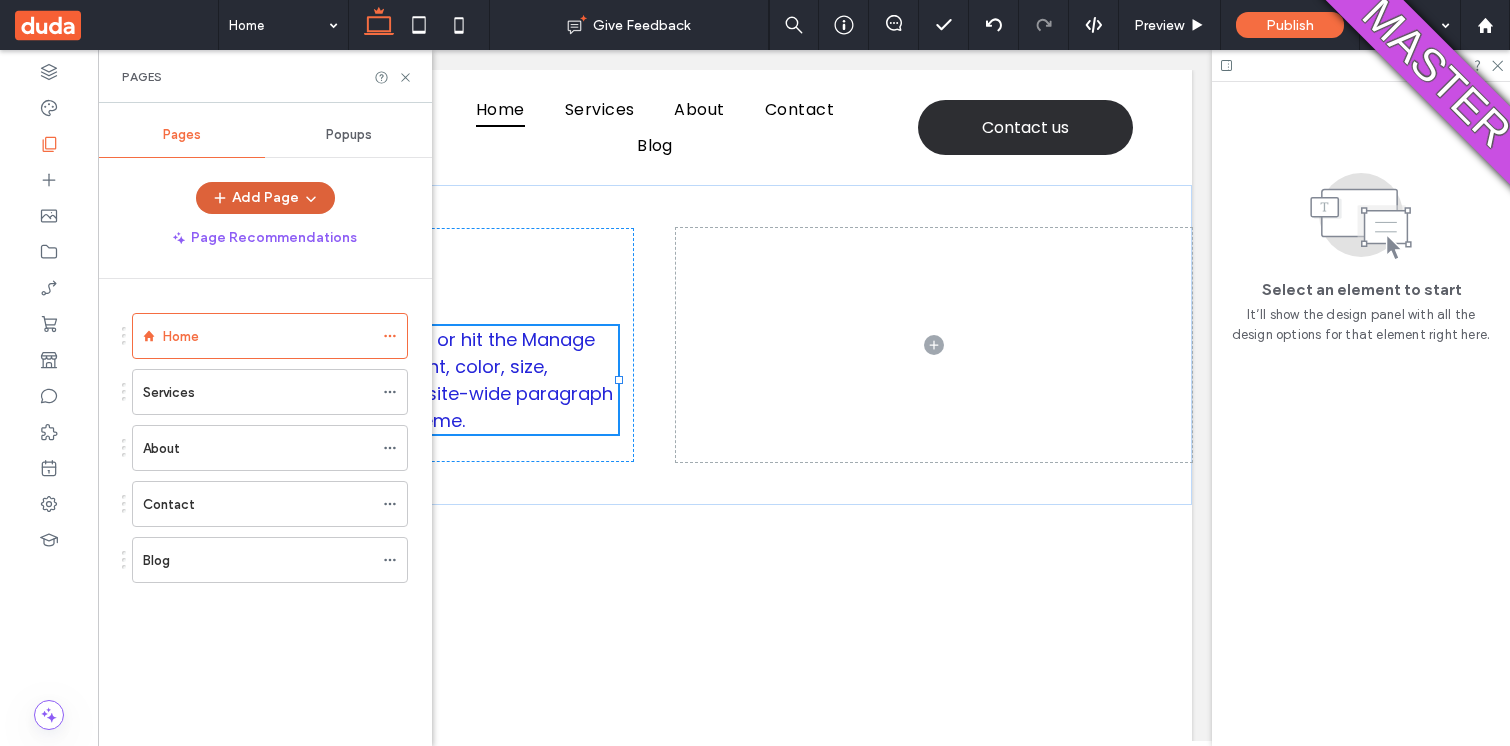 click on "Add Page" at bounding box center [265, 198] 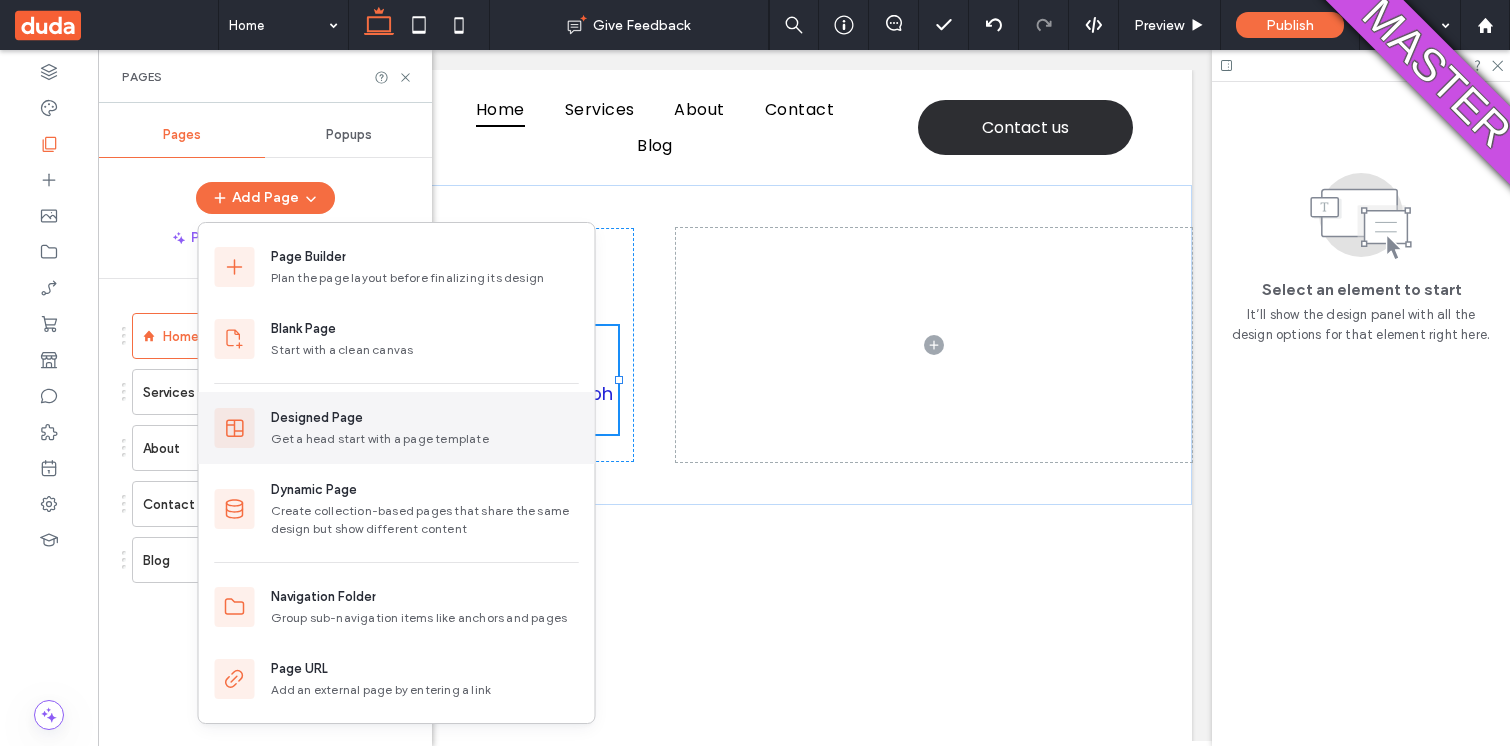 click on "Designed Page Get a head start with a page template" at bounding box center (425, 428) 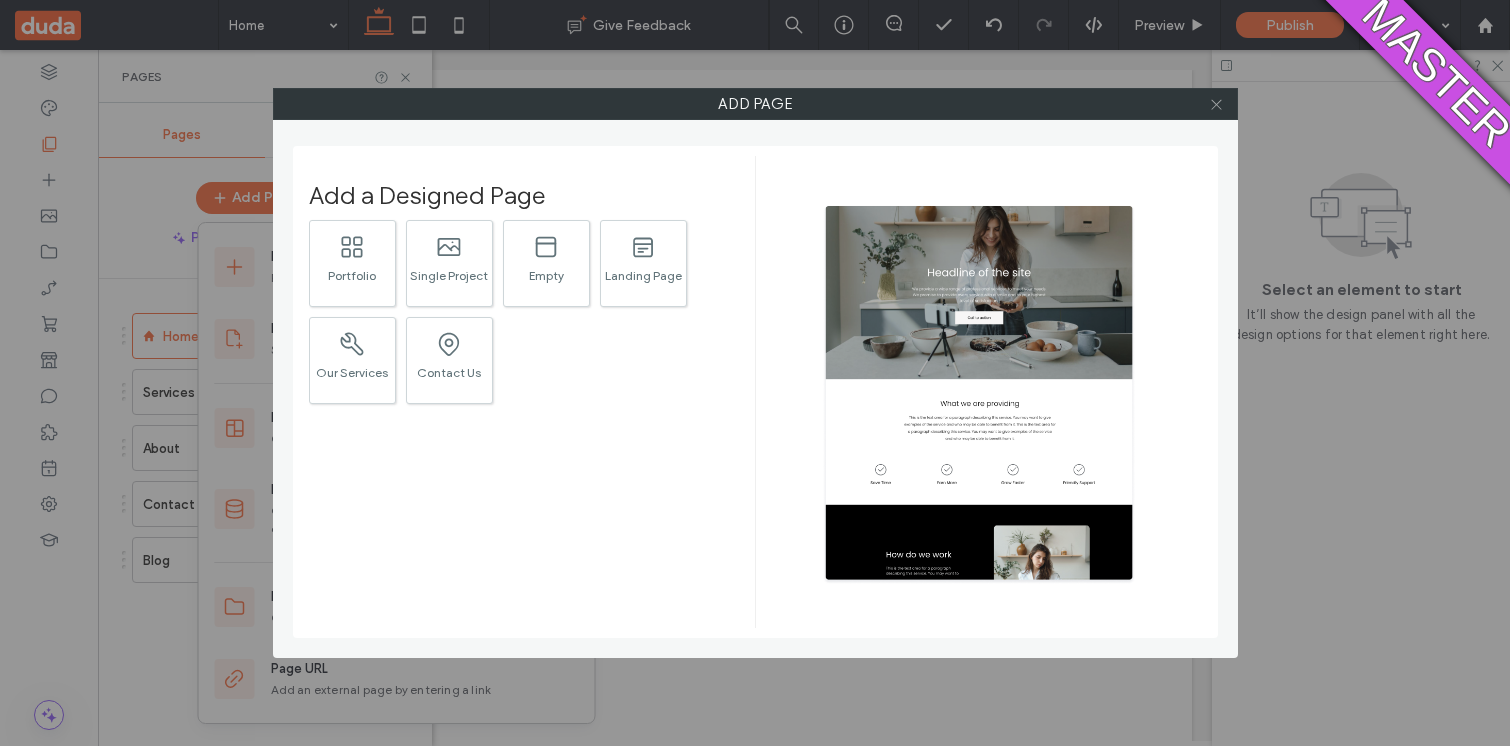 click 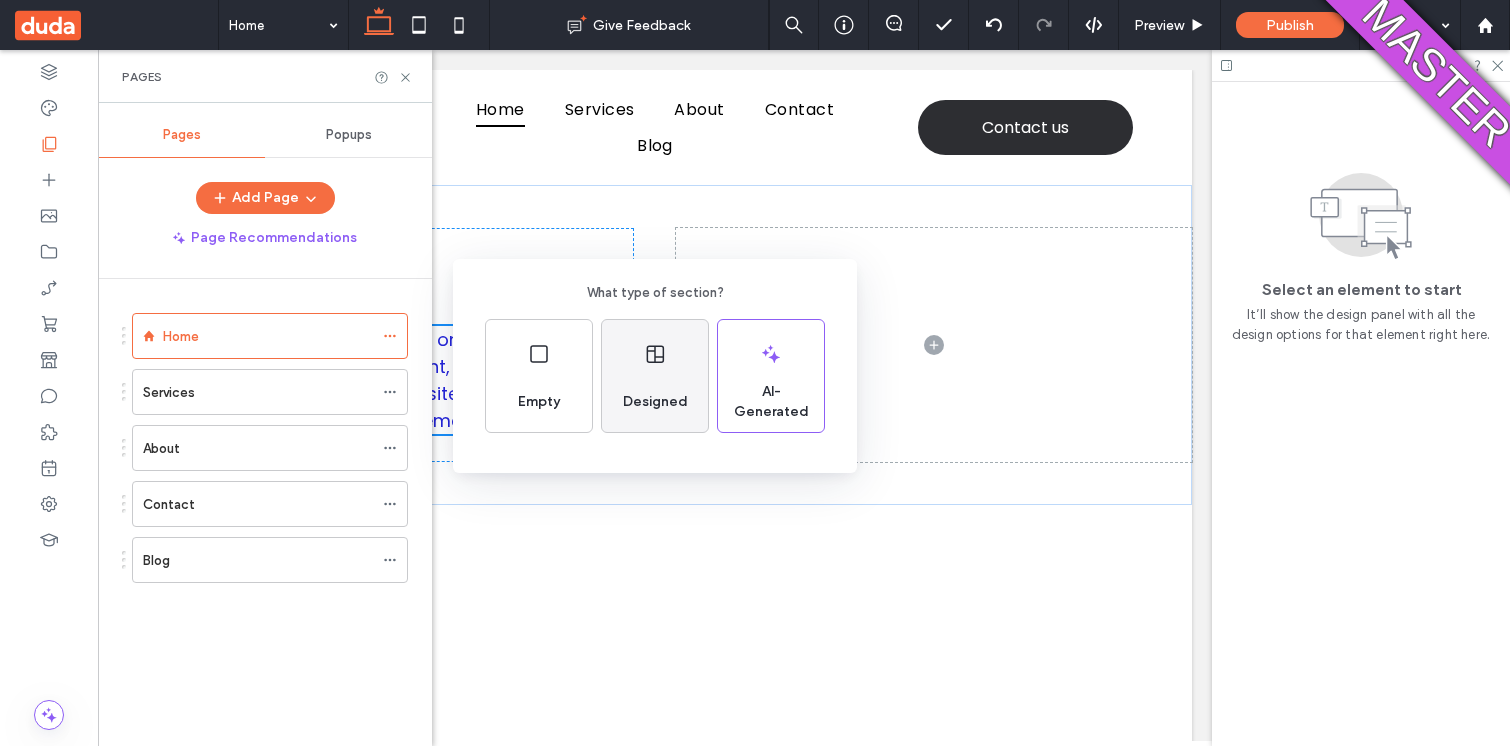 click on "Designed" at bounding box center [655, 402] 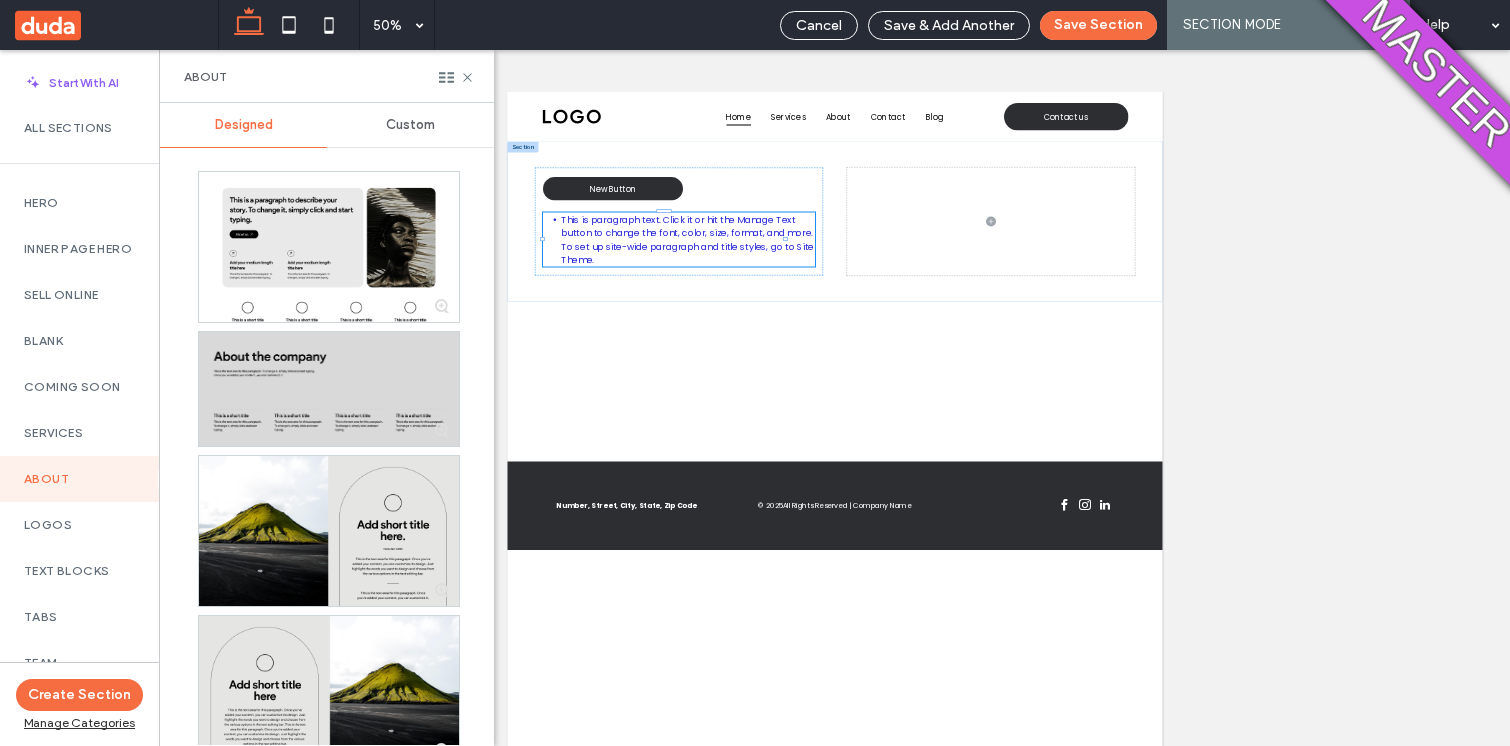 click at bounding box center (329, 389) 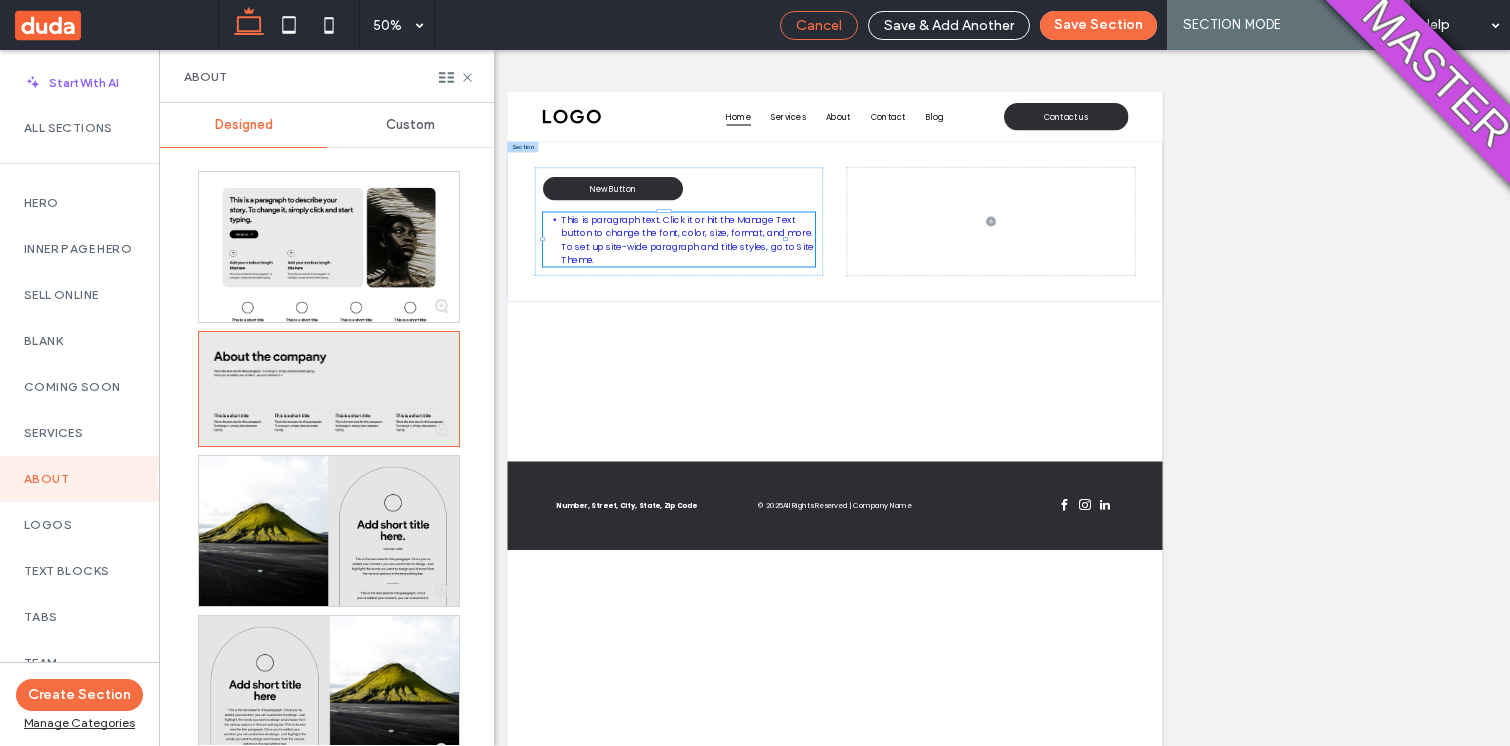 click on "Cancel" at bounding box center (819, 25) 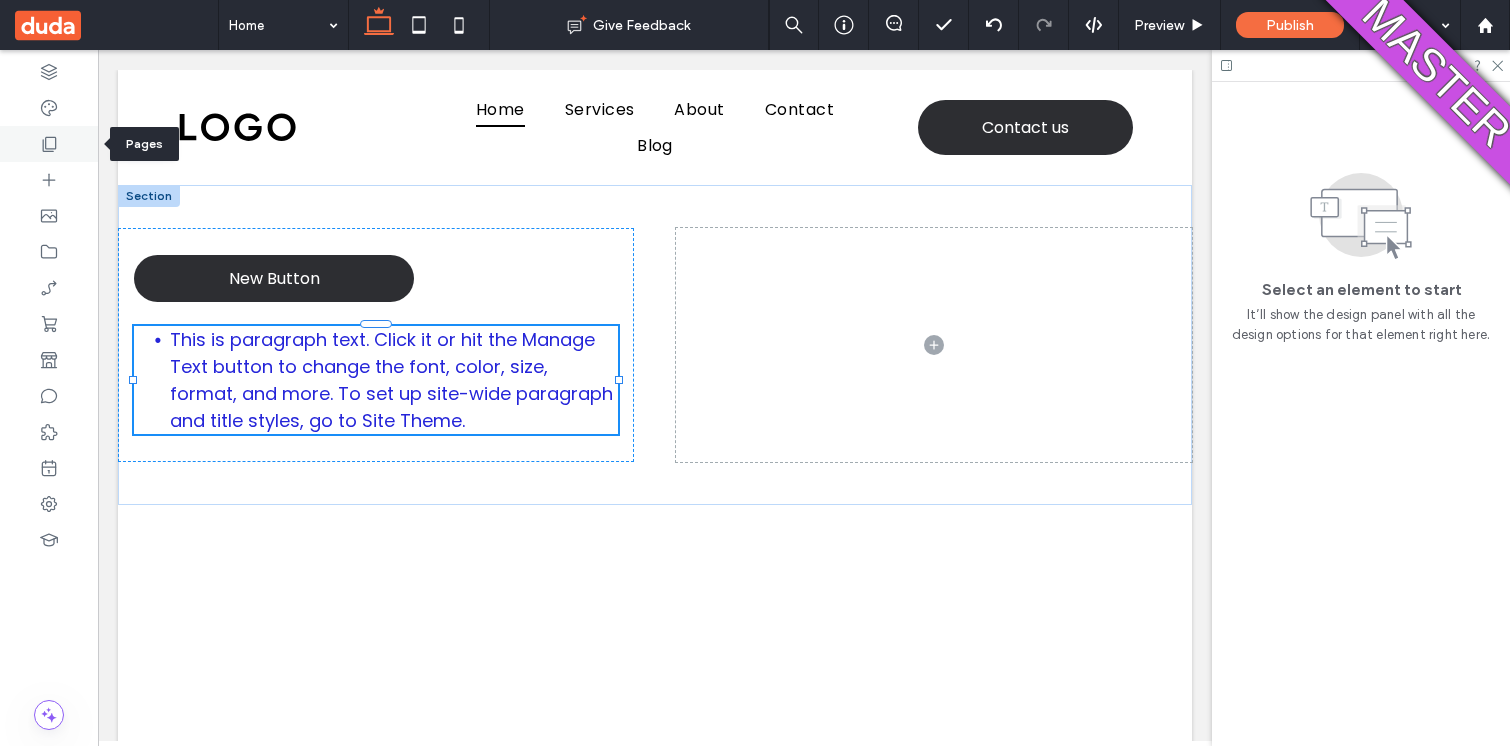 click 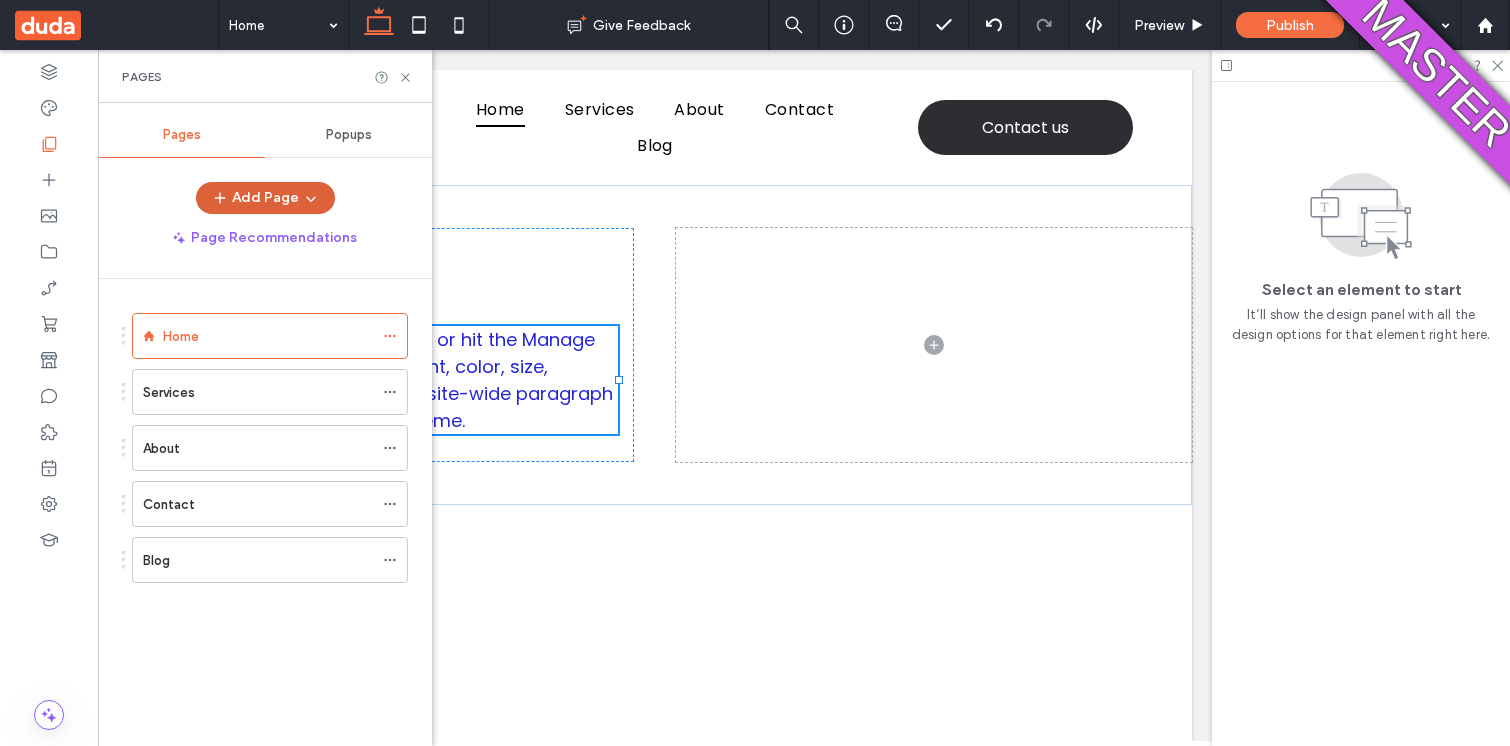 click on "Add Page" at bounding box center (265, 198) 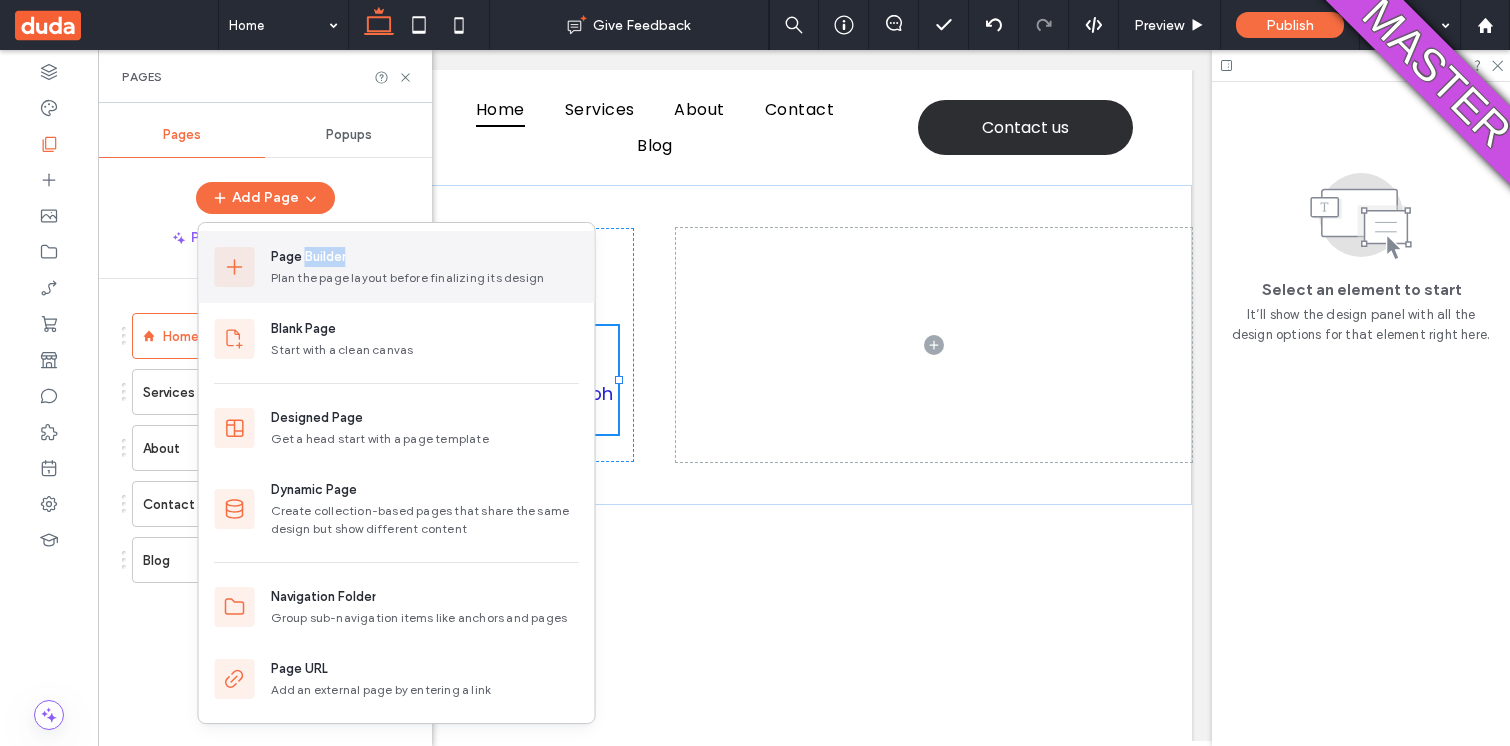 click on "Page Builder Plan the page layout before finalizing its design" at bounding box center [425, 267] 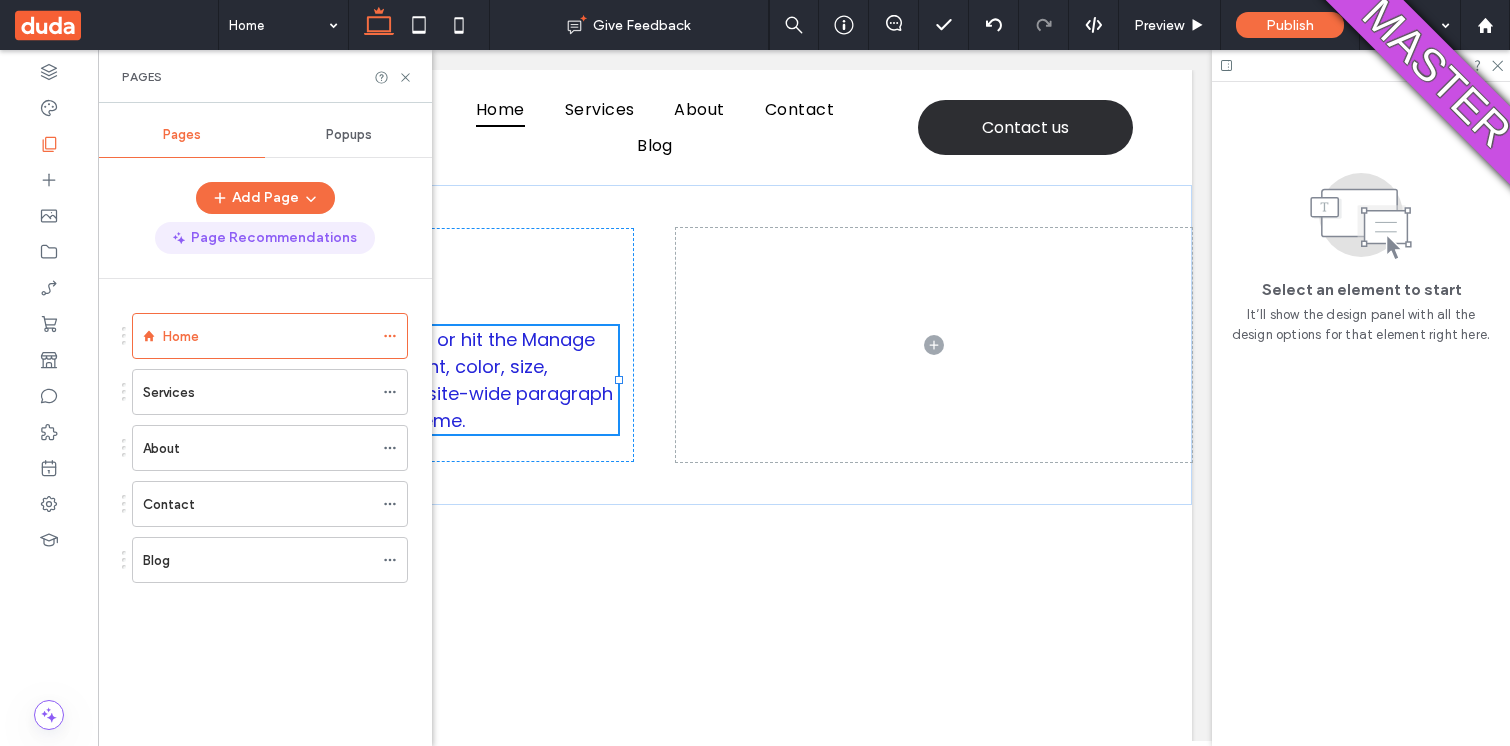 click on "Page Recommendations" at bounding box center (265, 238) 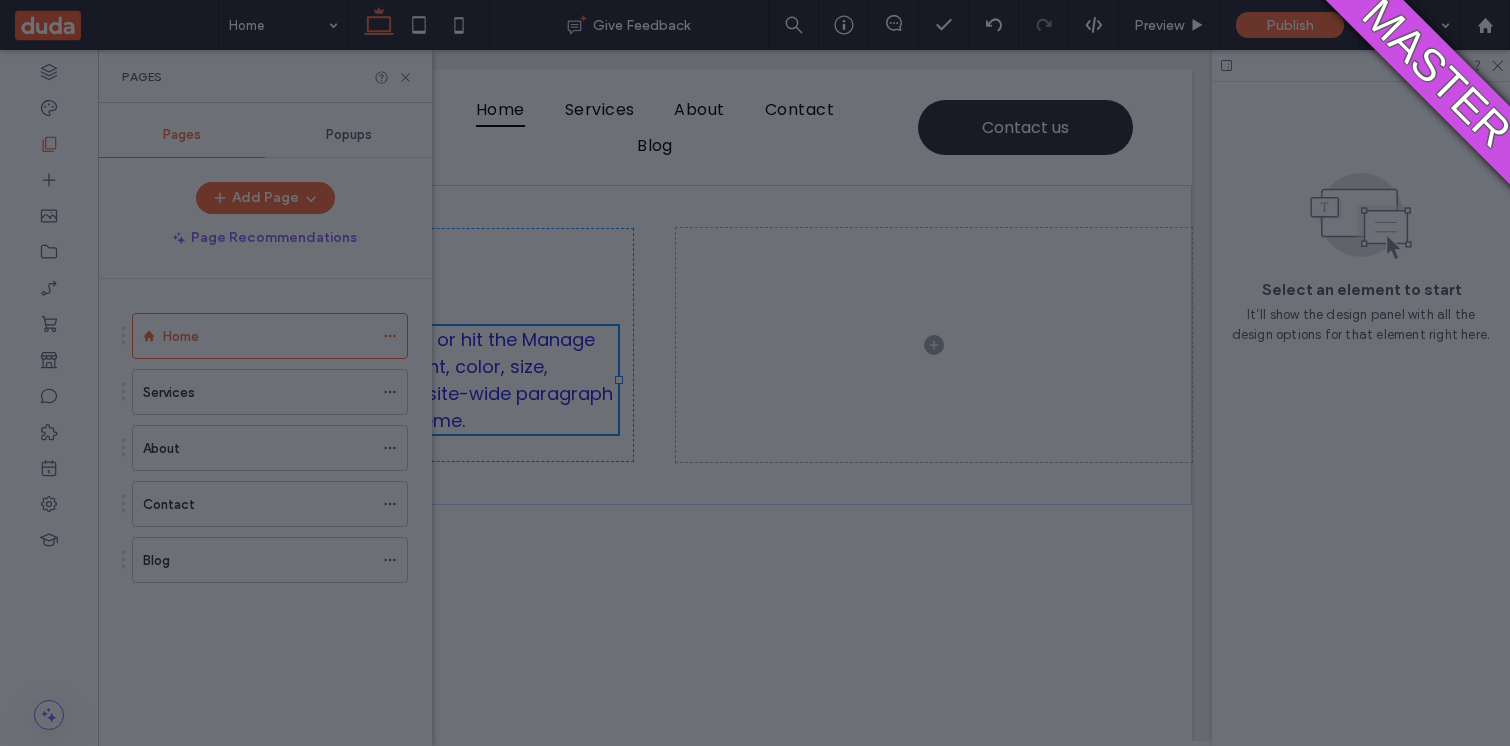 click at bounding box center [755, 373] 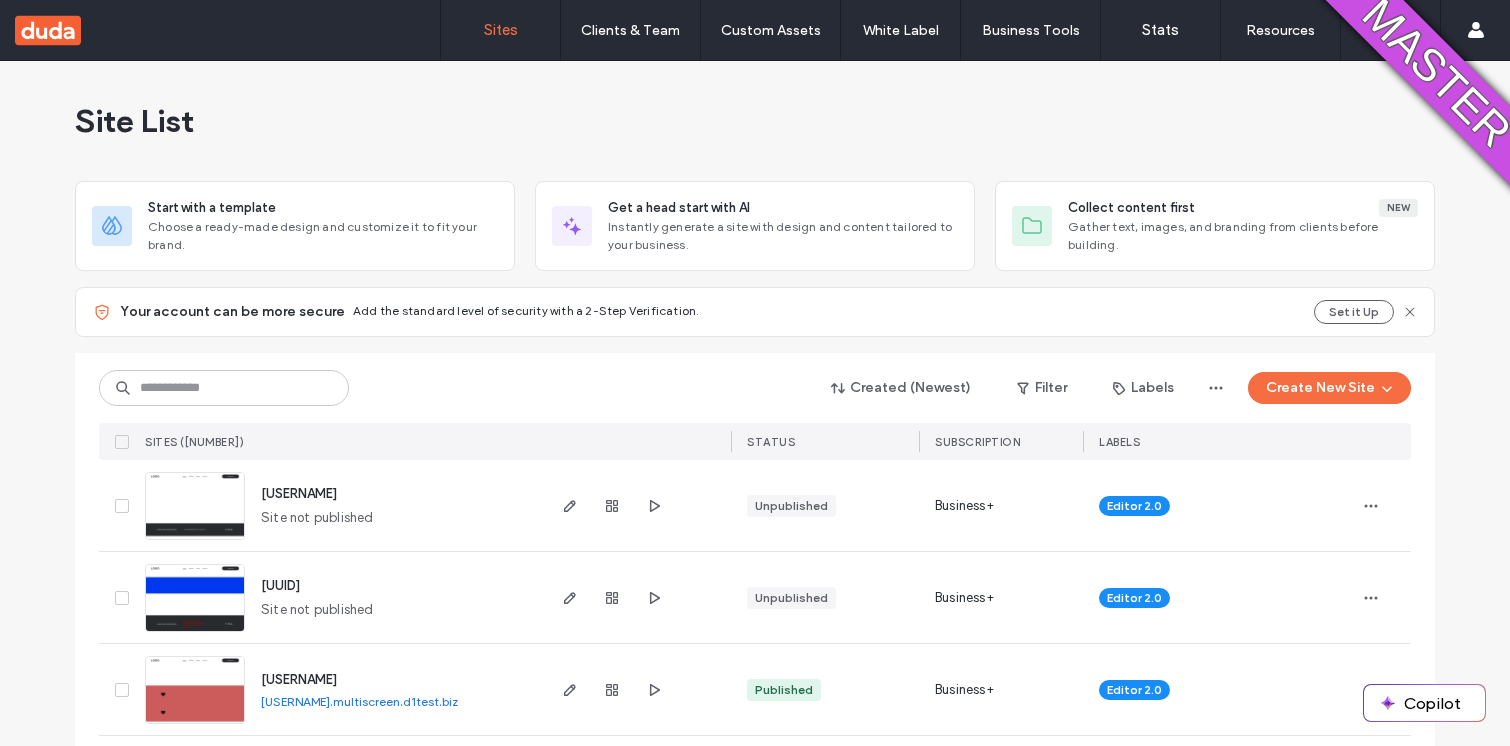 scroll, scrollTop: 0, scrollLeft: 0, axis: both 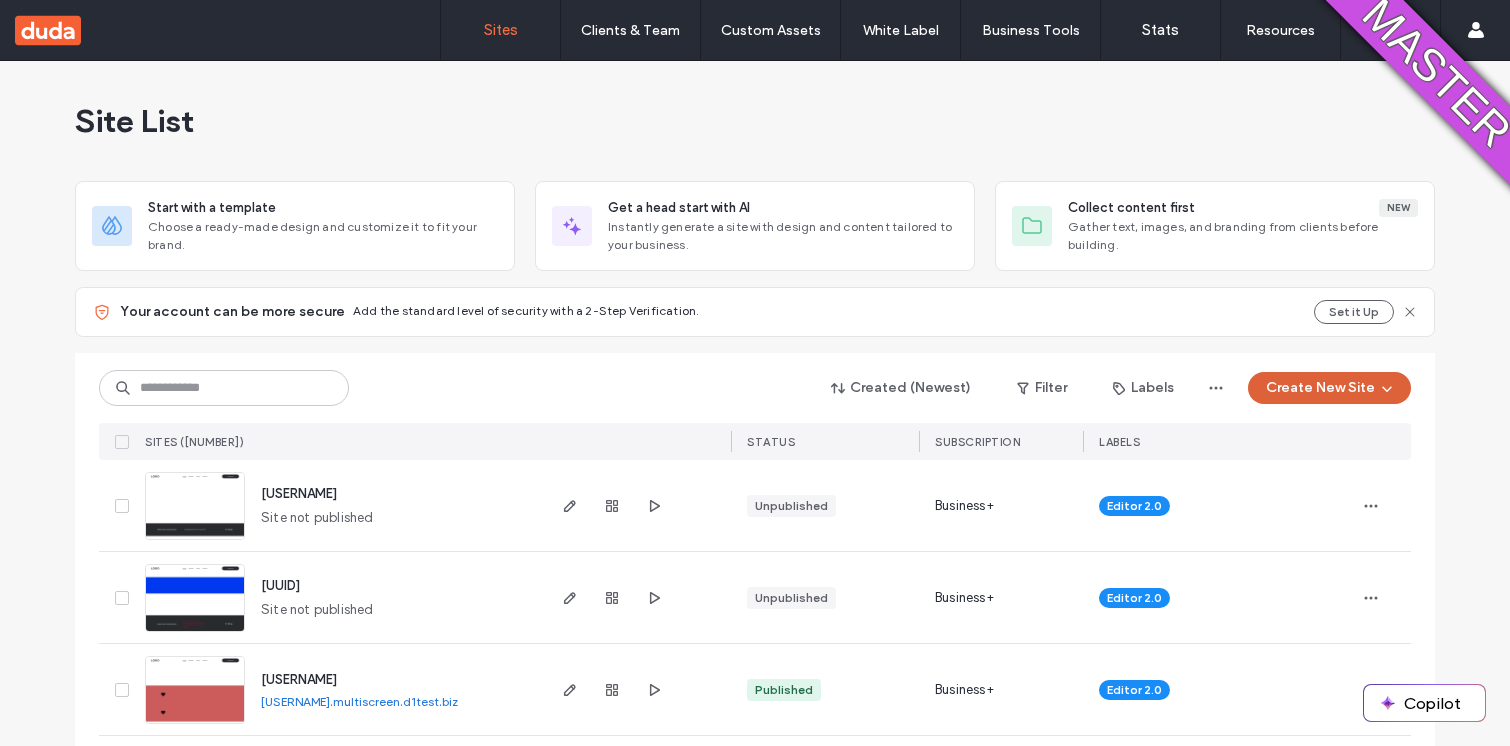 click on "Create New Site" at bounding box center [1329, 388] 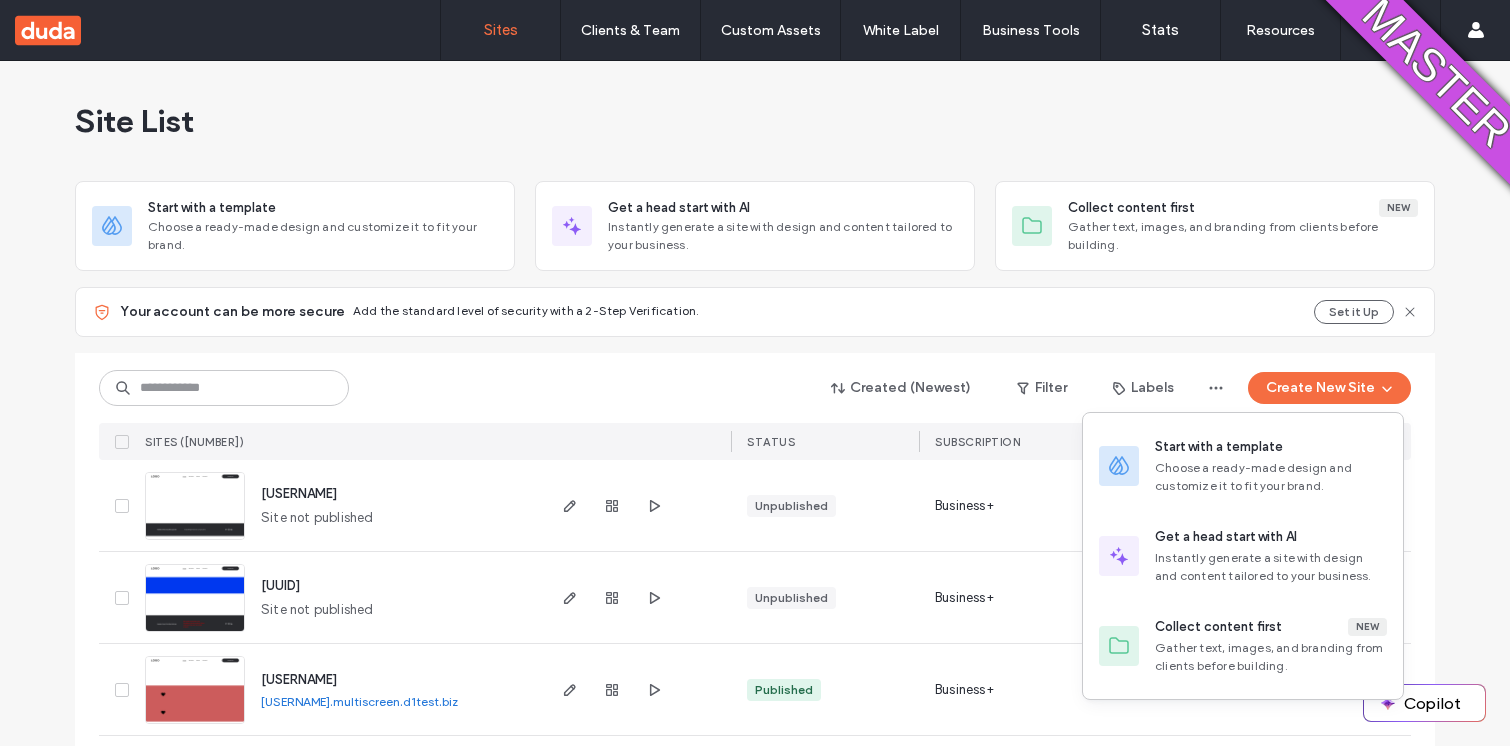click on "[USERNAME]" at bounding box center [299, 493] 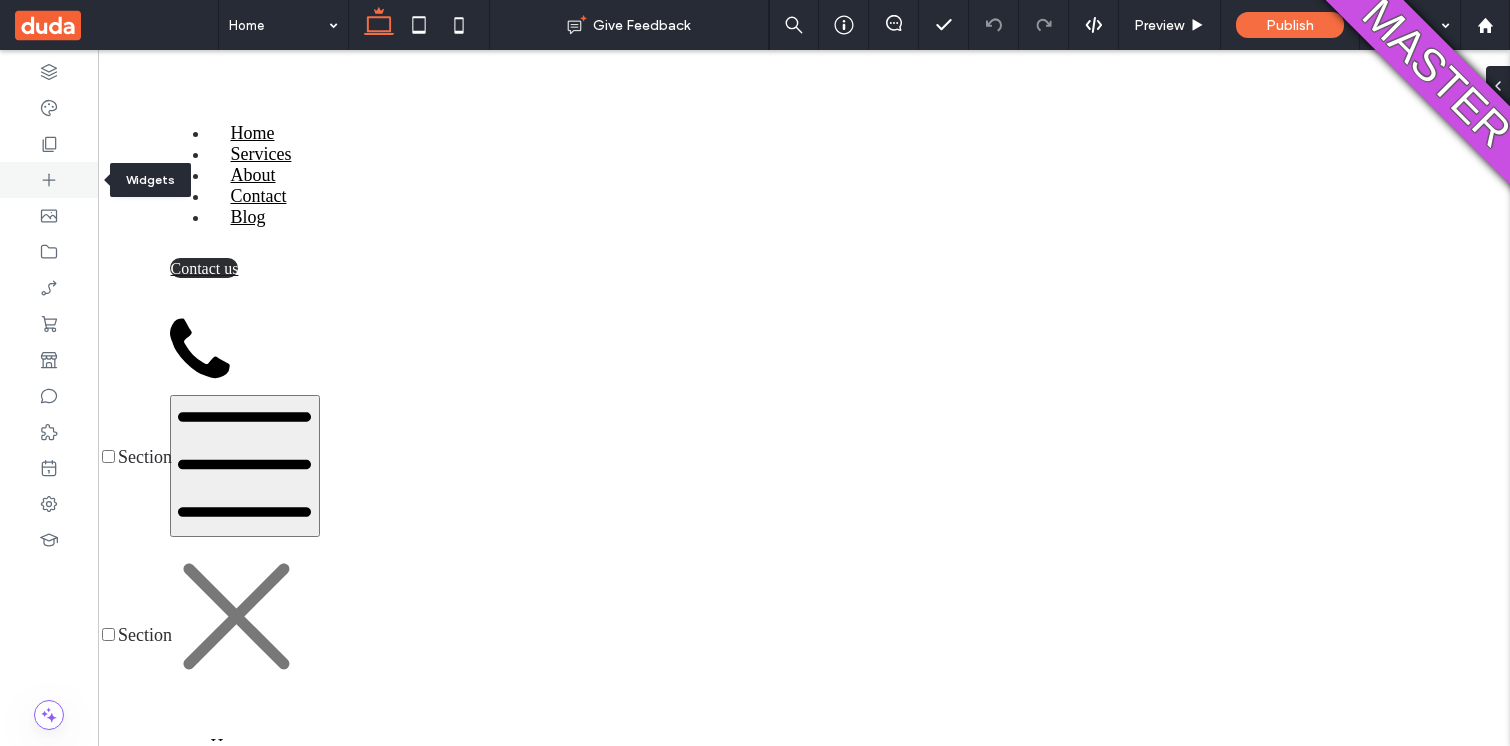 scroll, scrollTop: 0, scrollLeft: 0, axis: both 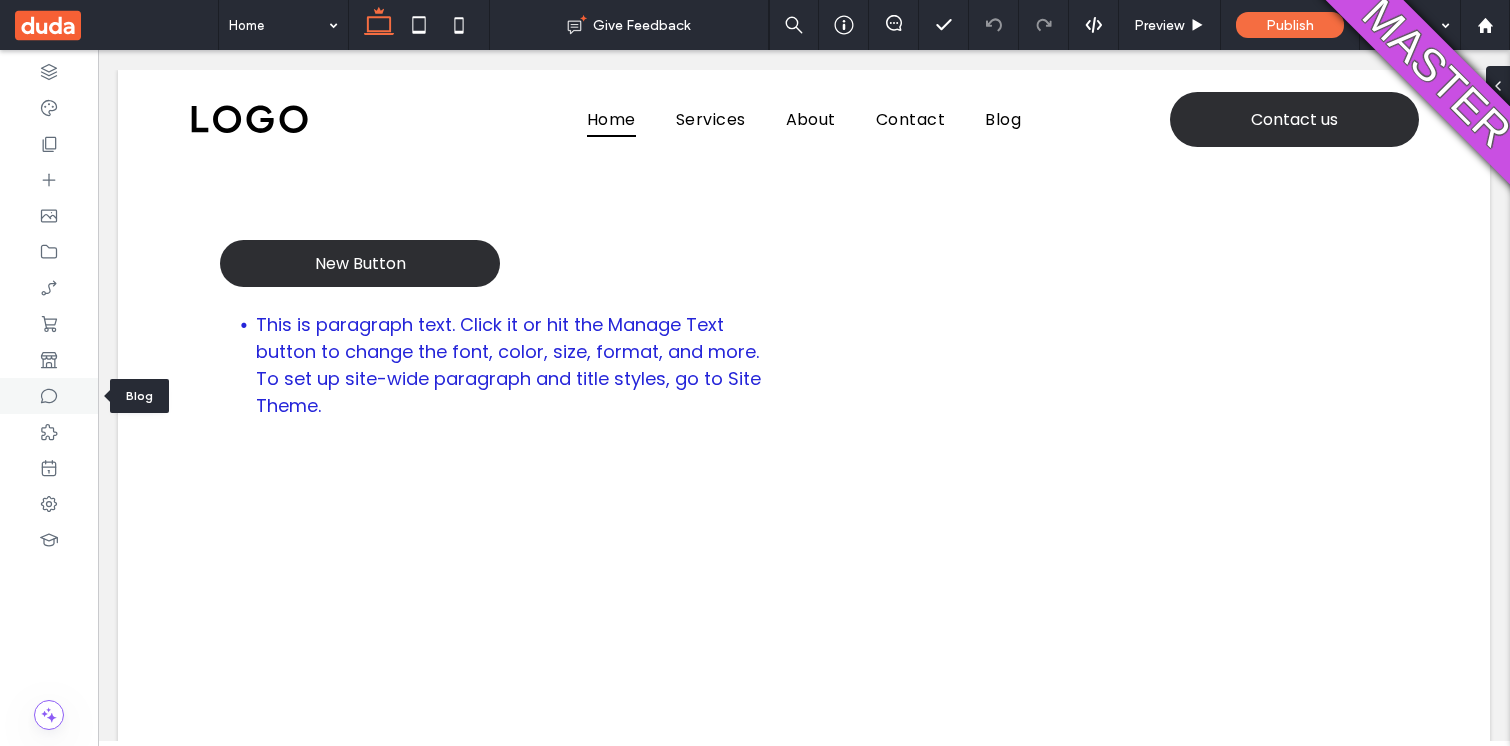 click 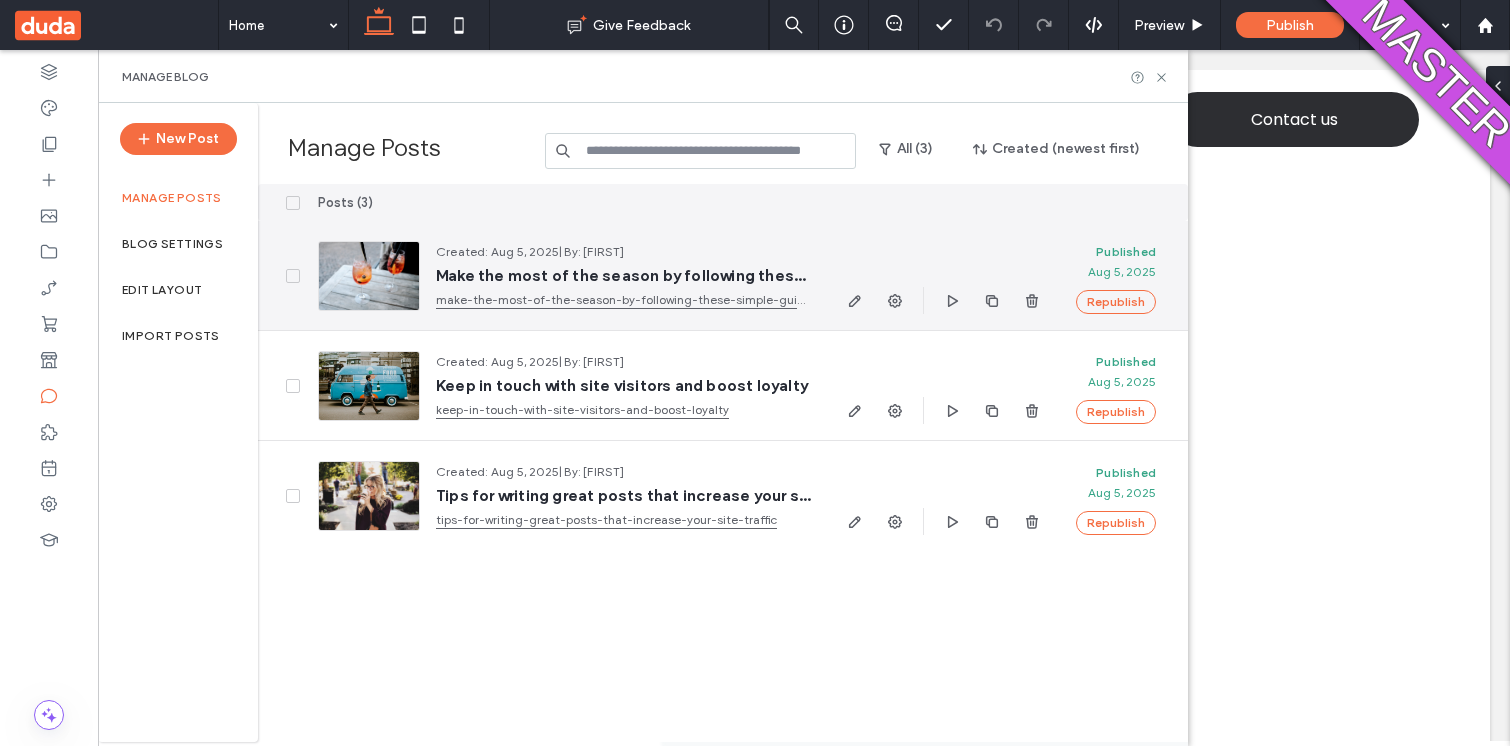click on "Make the most of the season by following these simple guidelines" at bounding box center [623, 276] 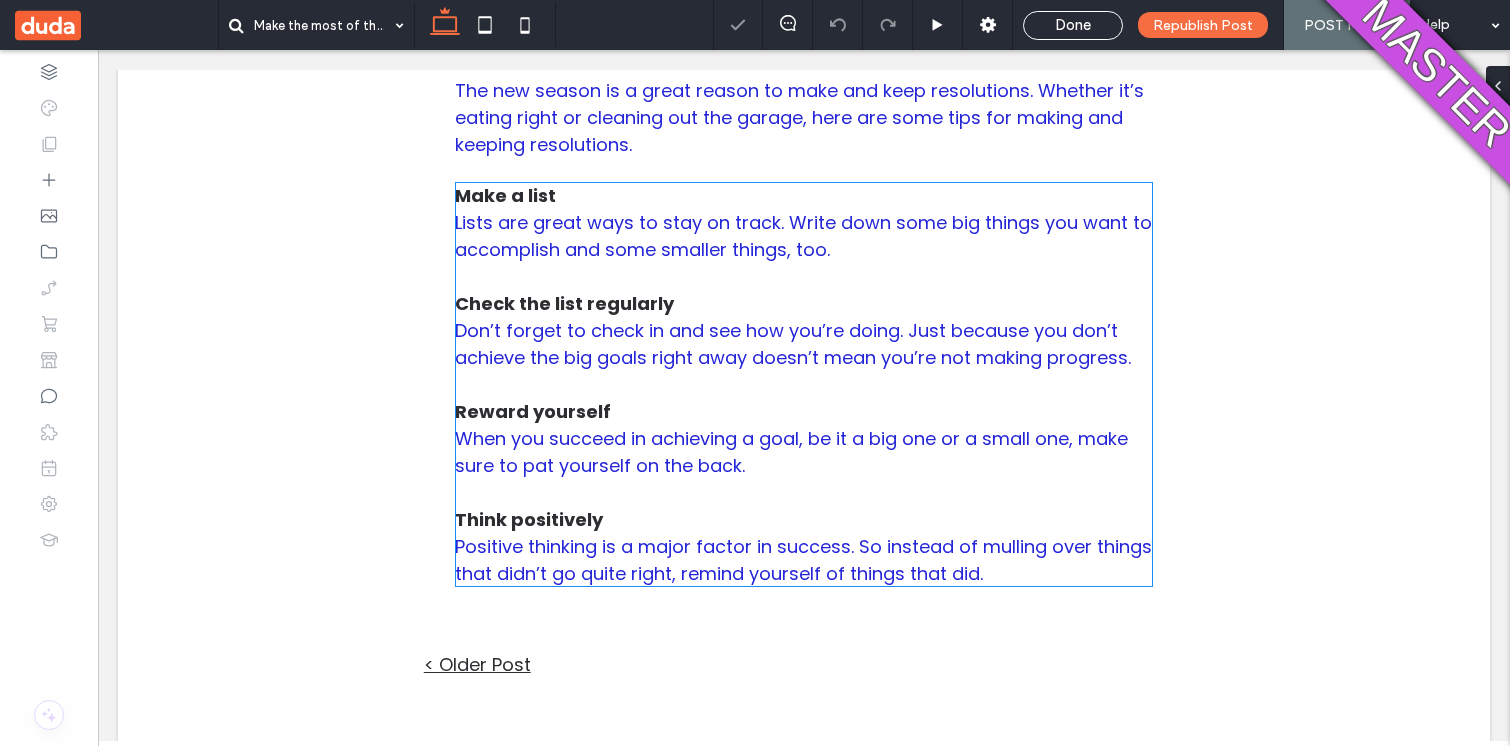 scroll, scrollTop: 857, scrollLeft: 0, axis: vertical 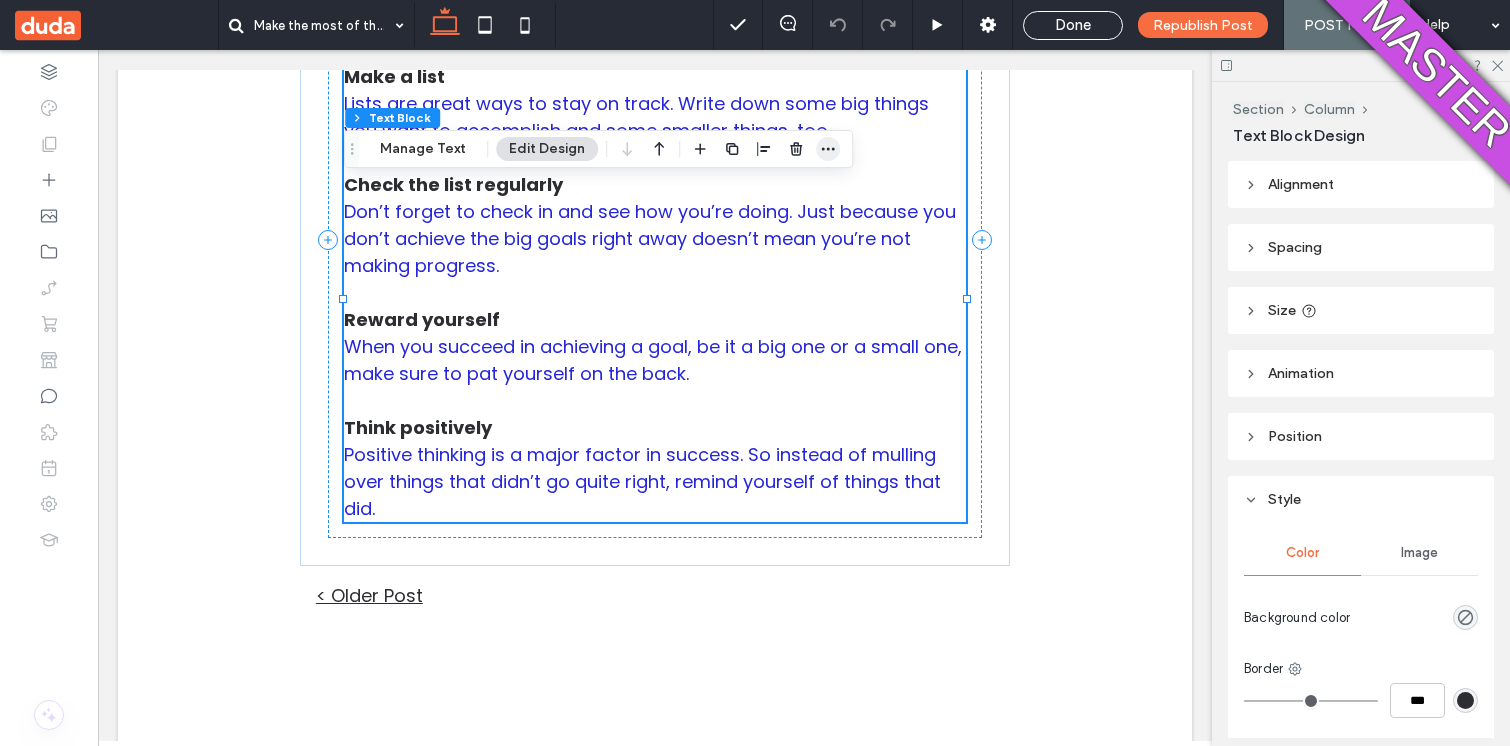 click at bounding box center (828, 149) 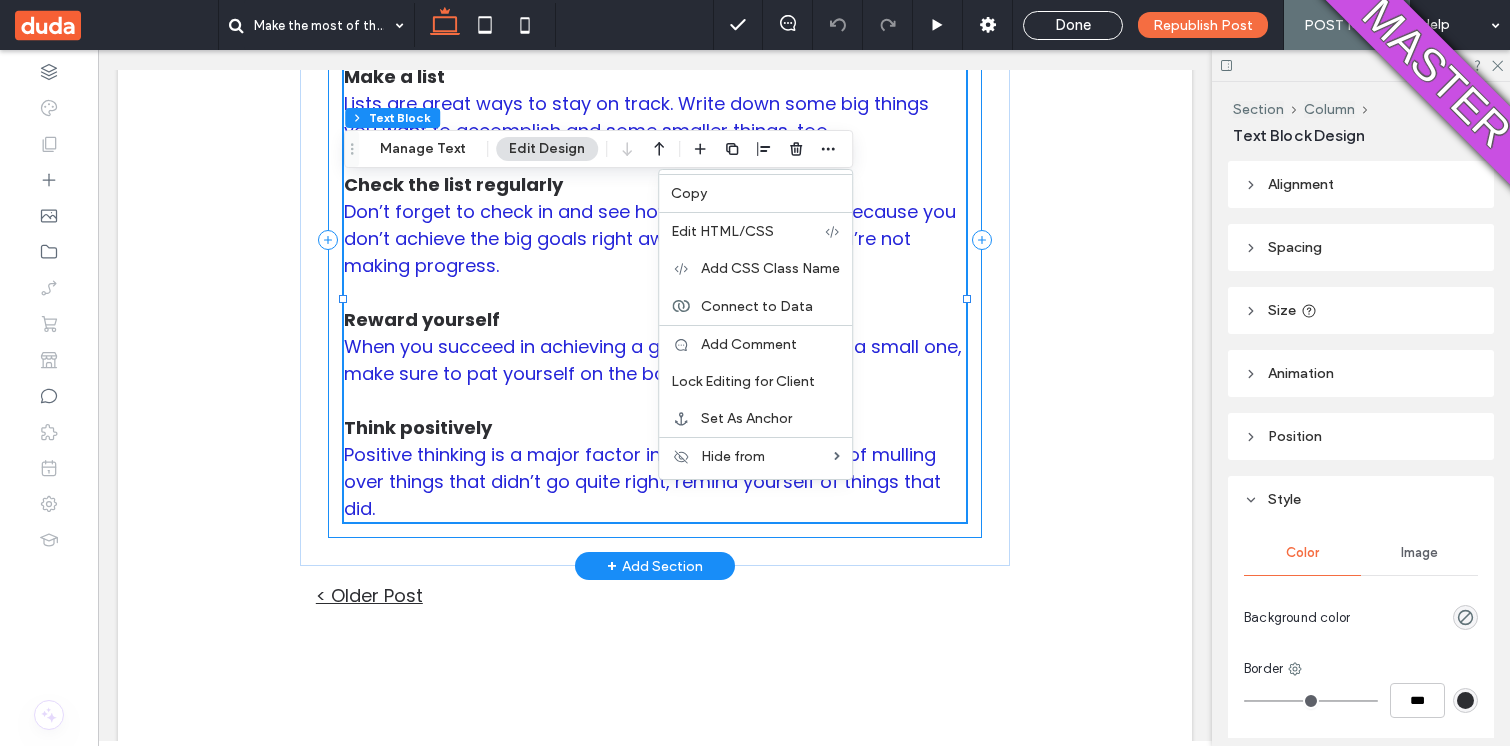 click on "The new season is a great reason to make and keep resolutions. Whether it’s eating right or cleaning out the garage, here are some tips for making and keeping resolutions.
Make a list
Lists are great ways to stay on track. Write down some big things you want to accomplish and some smaller things, too.
Check the list regularly
Don’t forget to check in and see how you’re doing. Just because you don’t achieve the big goals right away doesn’t mean you’re not making progress.
Reward yourself
When you succeed in achieving a goal, be it a big one or a small one, make sure to pat yourself on the back.
Think positively
Positive thinking is a major factor in success. So instead of mulling over things that didn’t go quite right, remind yourself of things that did." at bounding box center (655, 240) 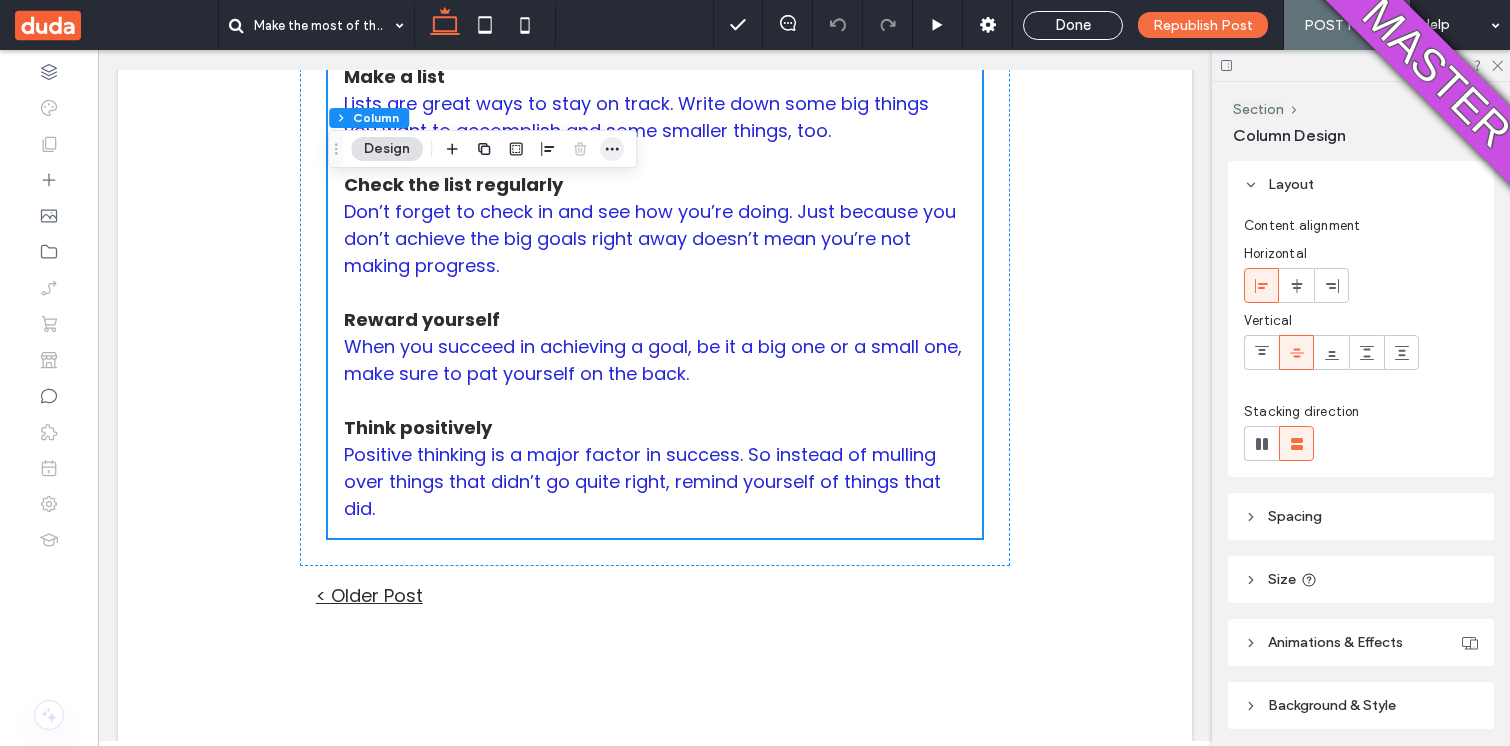 click at bounding box center (612, 149) 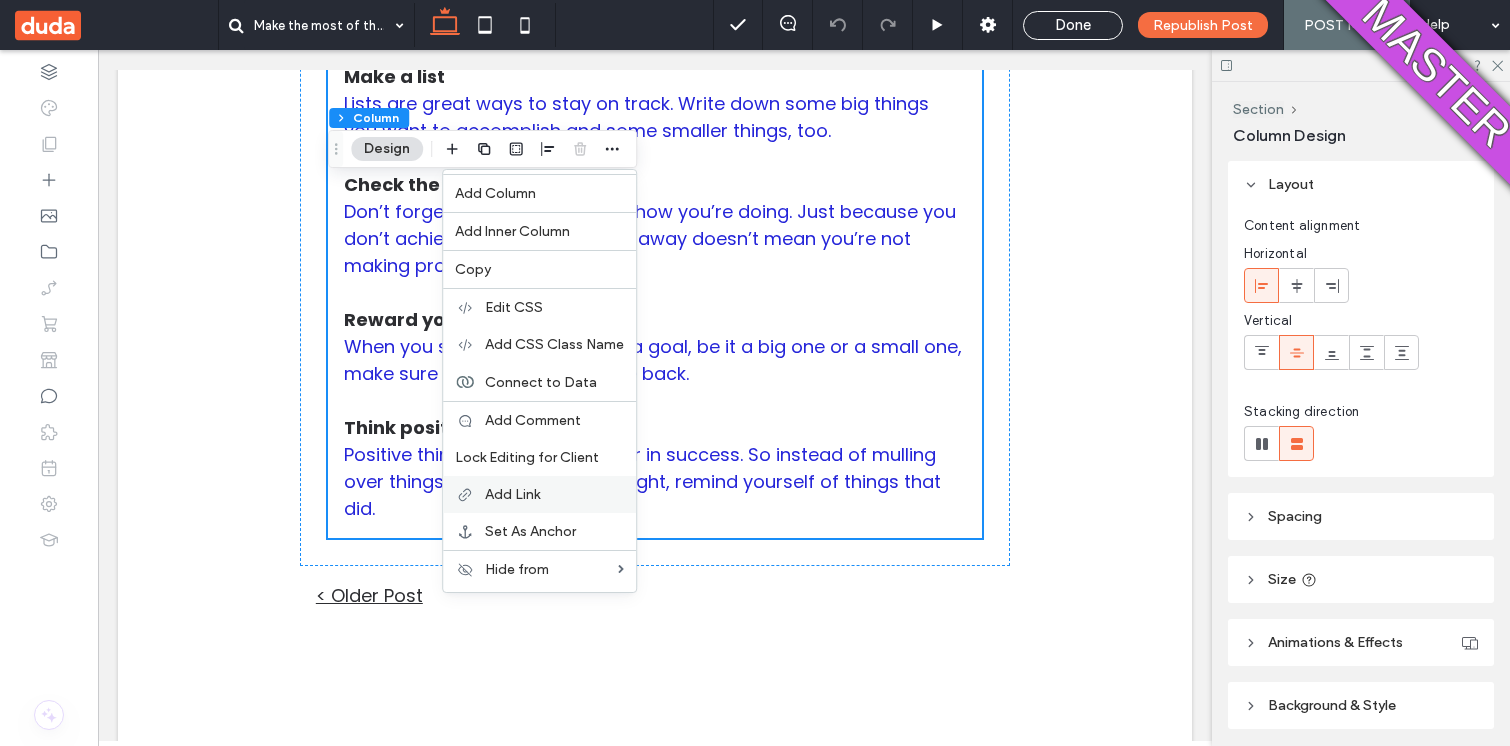click on "Add Link" at bounding box center [554, 494] 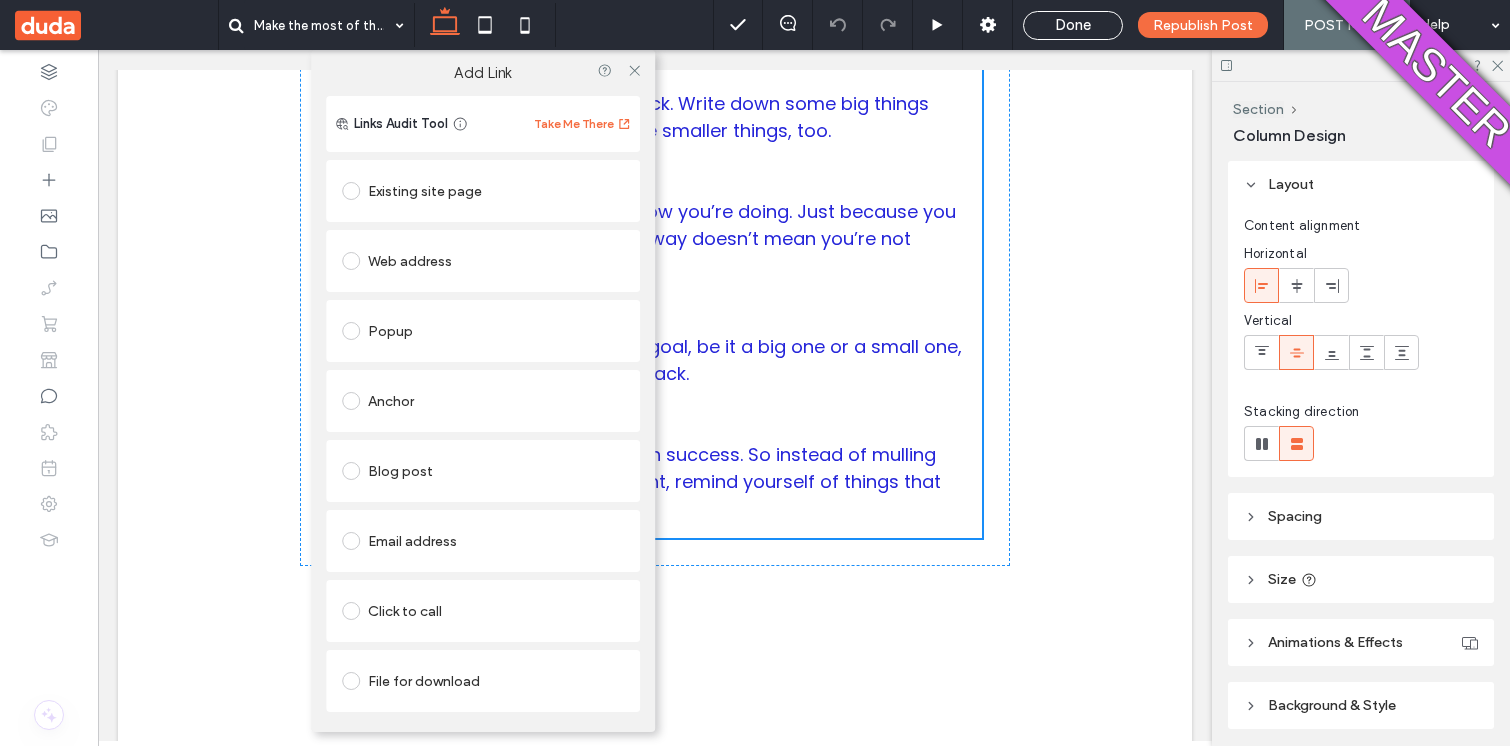 click on "Anchor" at bounding box center [483, 401] 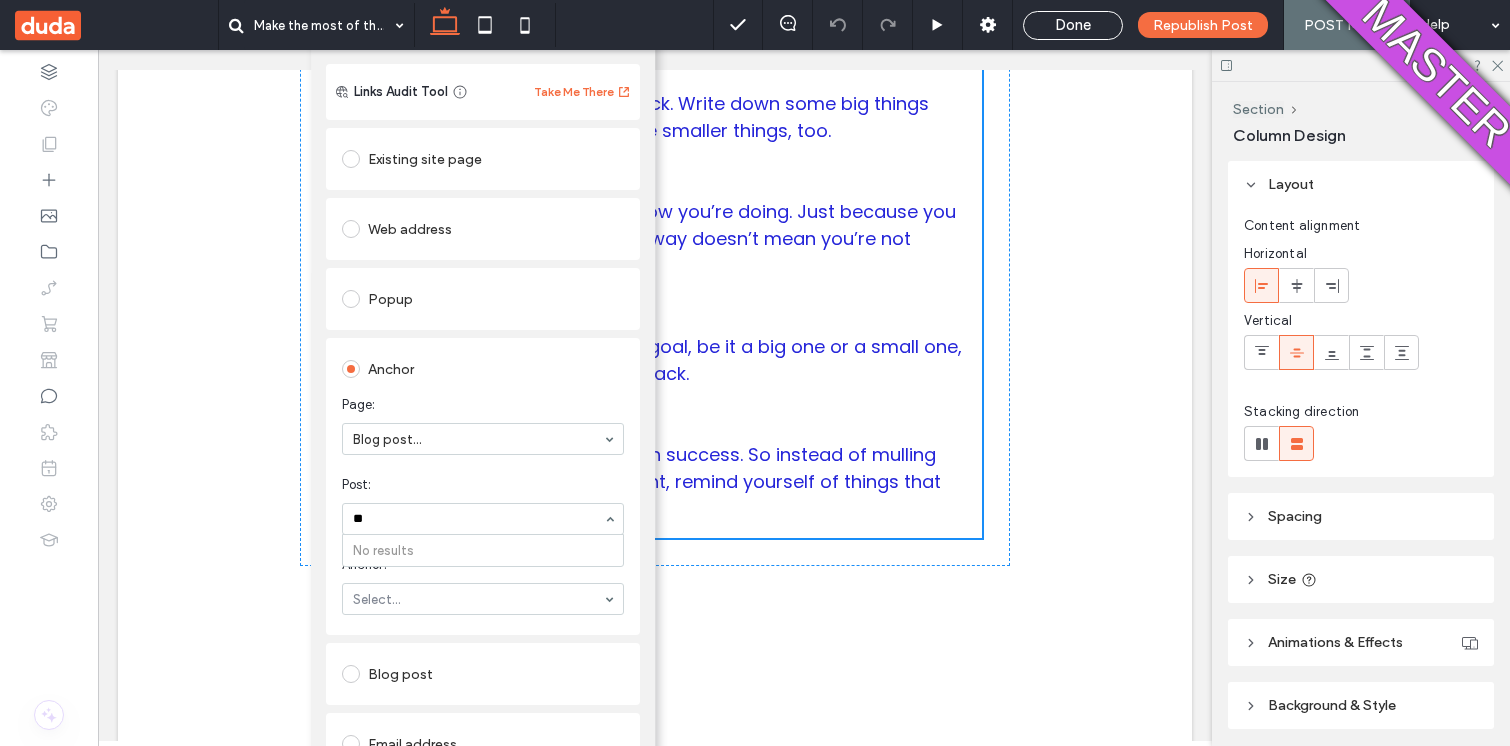 type on "*" 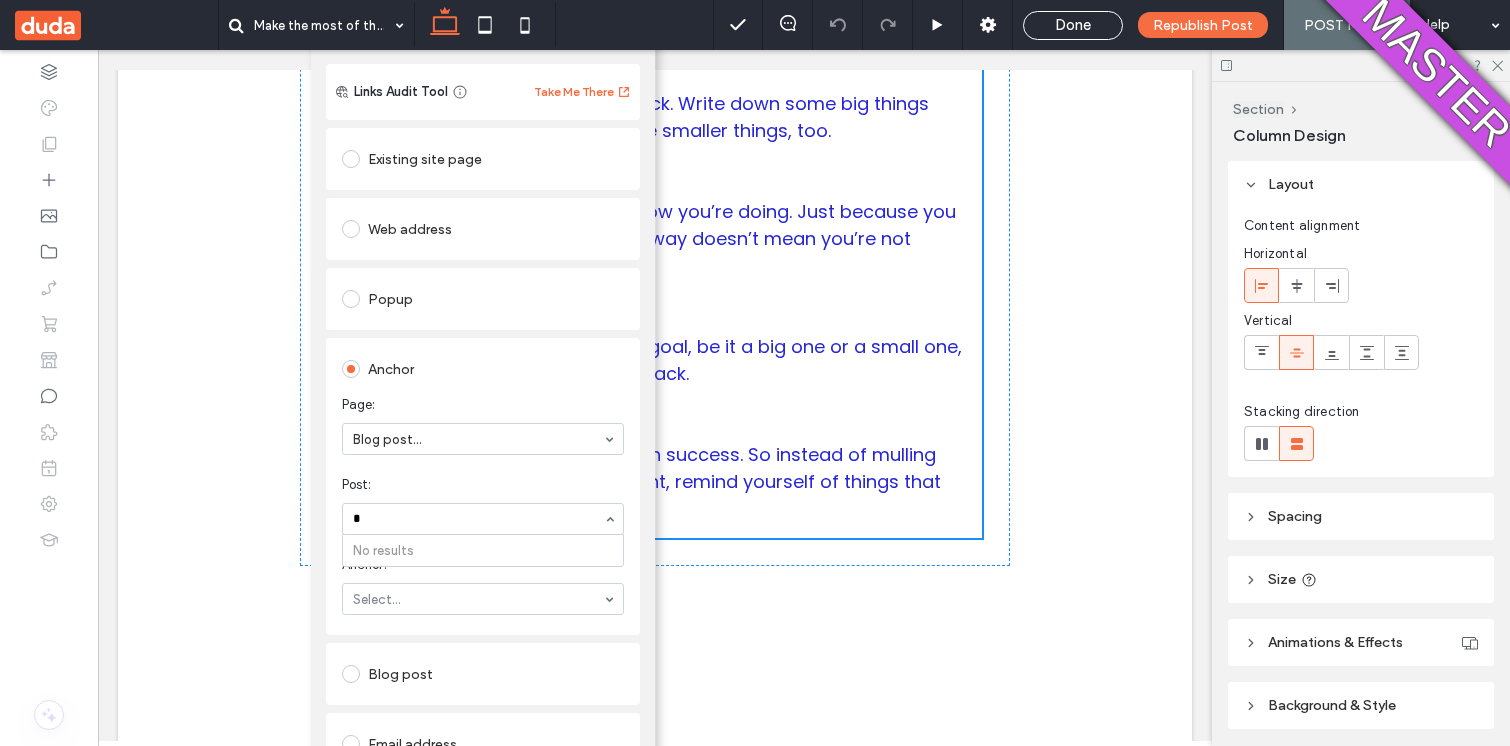 type 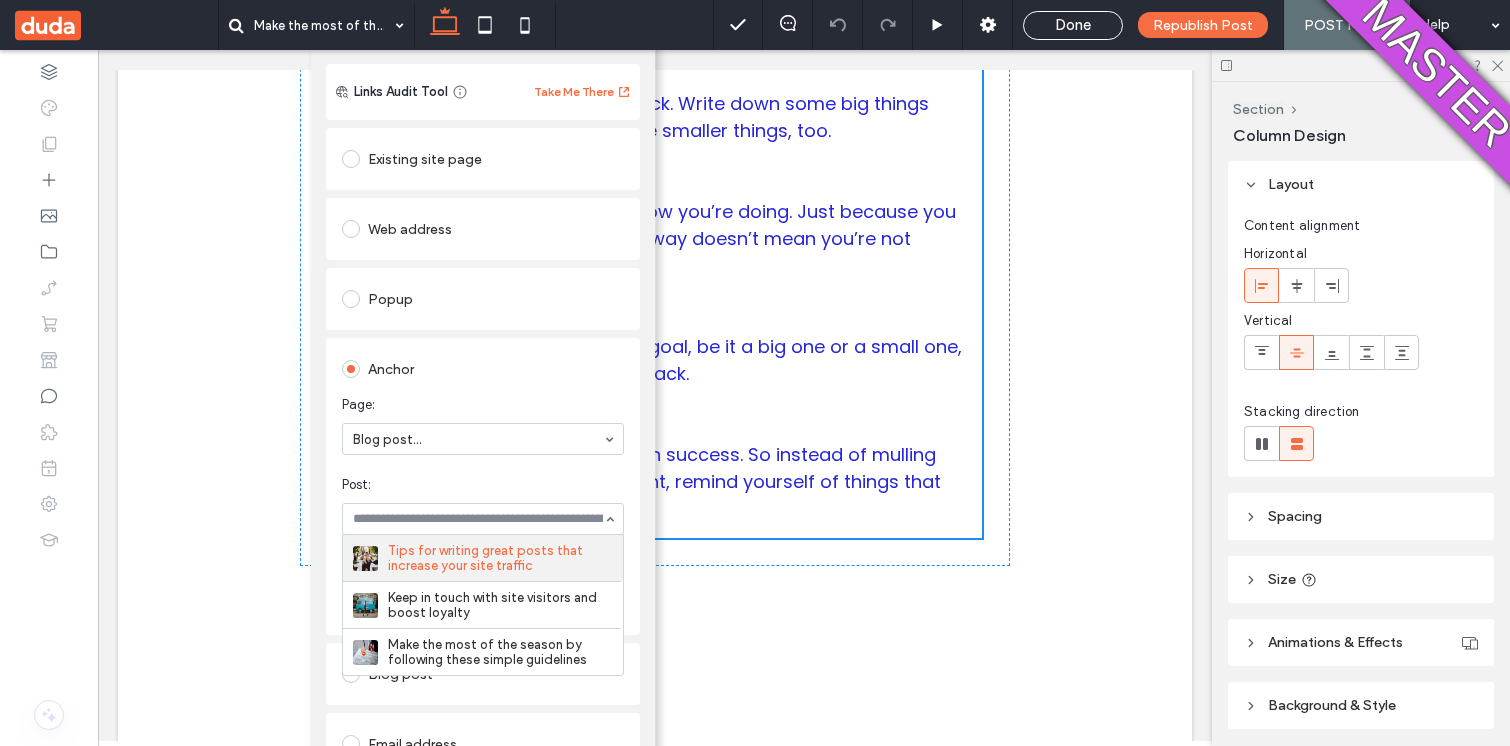 click on "Make the most of the season by following these simple guidelines
zohara.yefet • August 5, 2025
Section + Add Section
The new season is a great reason to make and keep resolutions. Whether it’s eating right or cleaning out the garage, here are some tips for making and keeping resolutions.
Make a list
Lists are great ways to stay on track. Write down some big things you want to accomplish and some smaller things, too.
Check the list regularly
Don’t forget to check in and see how you’re doing. Just because you don’t achieve the big goals right away doesn’t mean you’re not making progress.
Reward yourself
When you succeed in achieving a goal, be it a big one or a small one, make sure to pat yourself on the back.
Think positively
Section + Add Section
< Older Post
Section + Add Section" at bounding box center [655, 410] 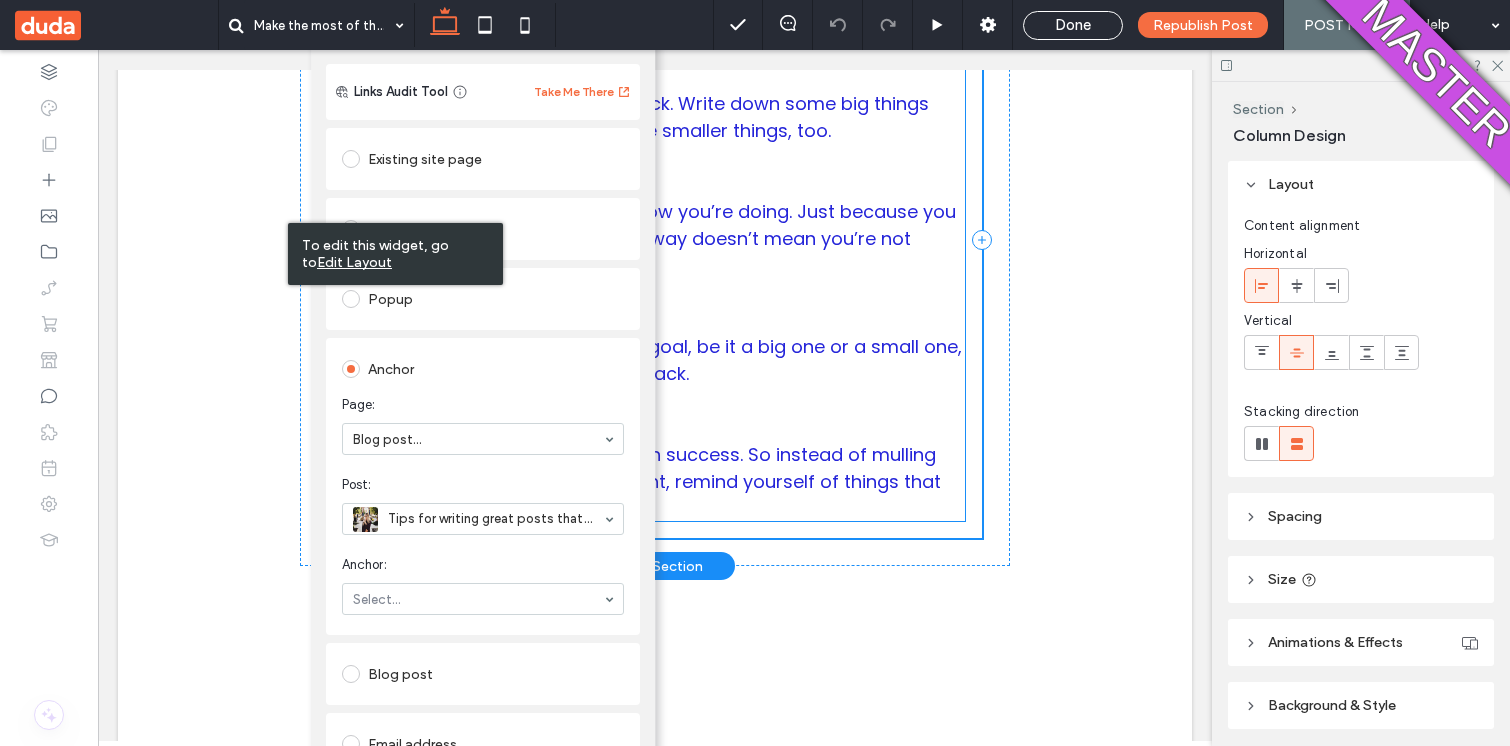 click on "Positive thinking is a major factor in success. So instead of mulling over things that didn’t go quite right, remind yourself of things that did." at bounding box center [655, 481] 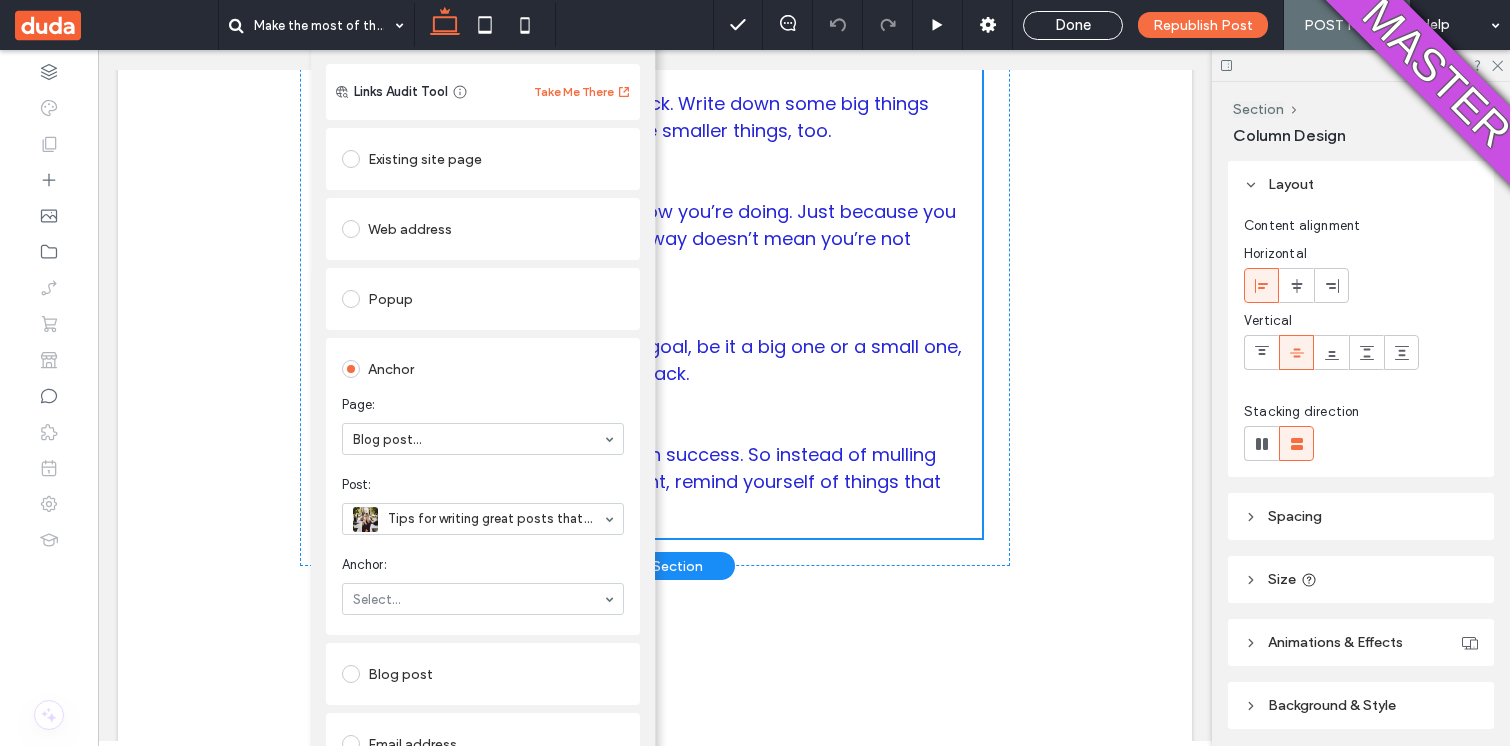 click on "+ Add Section" at bounding box center [655, 566] 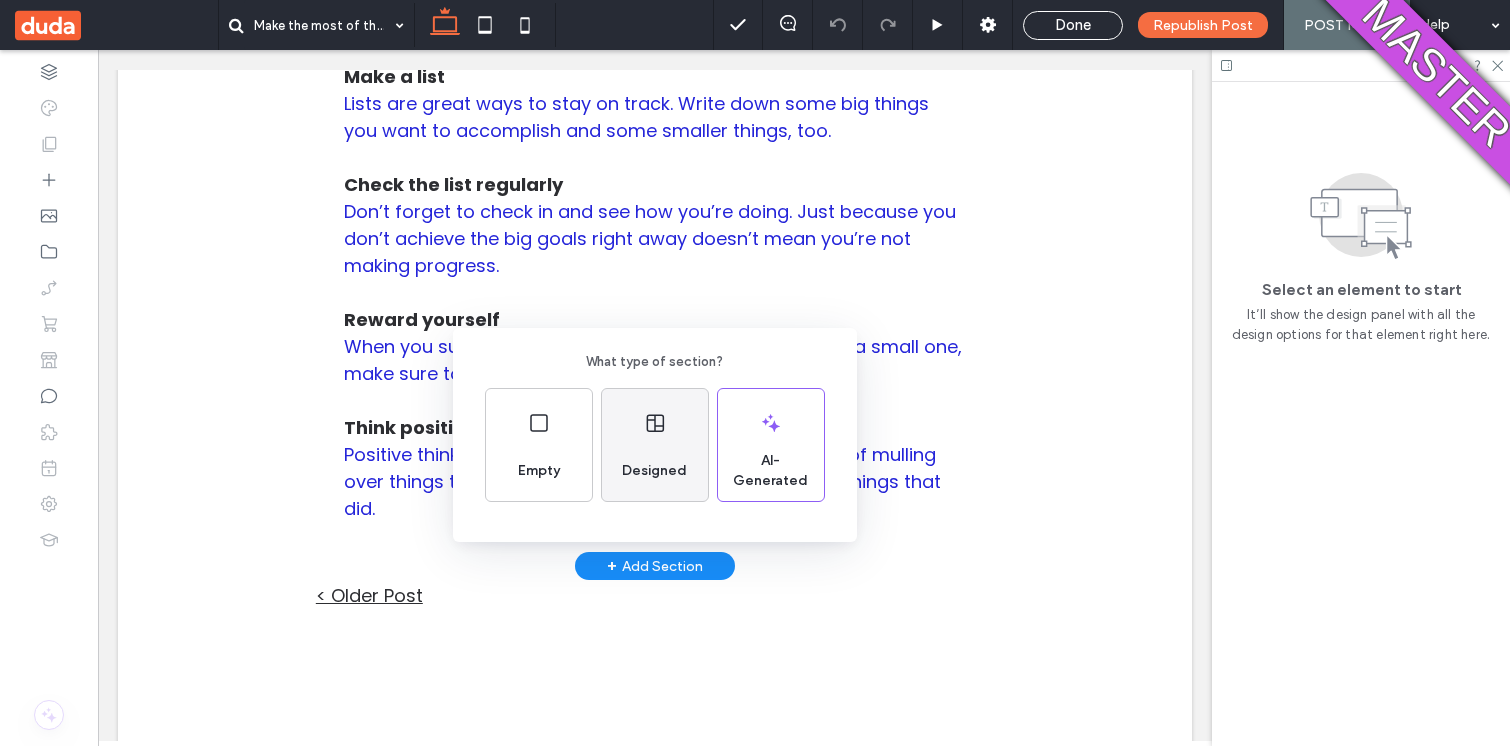 click on "Designed" at bounding box center [654, 471] 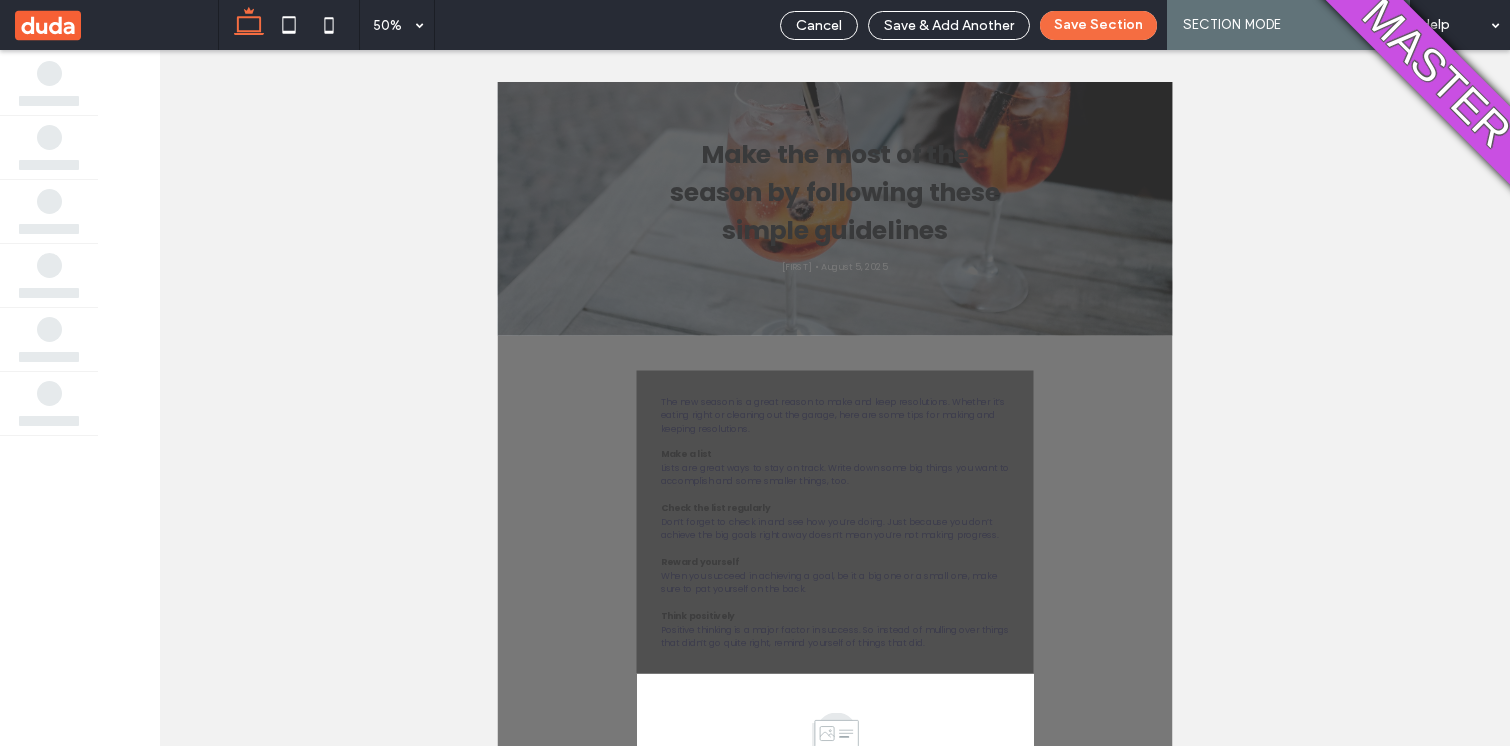 scroll, scrollTop: 142, scrollLeft: 0, axis: vertical 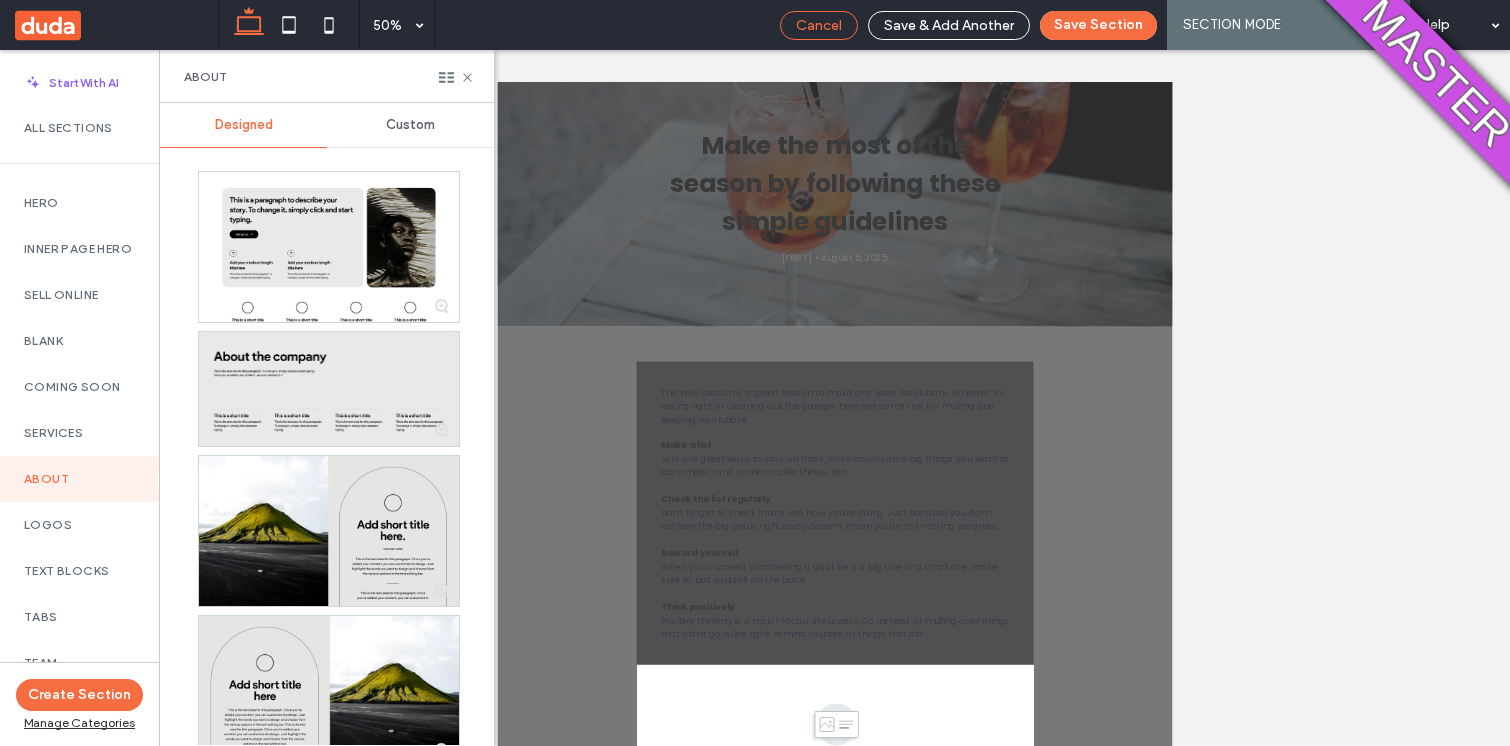 drag, startPoint x: 839, startPoint y: 32, endPoint x: 636, endPoint y: 11, distance: 204.08331 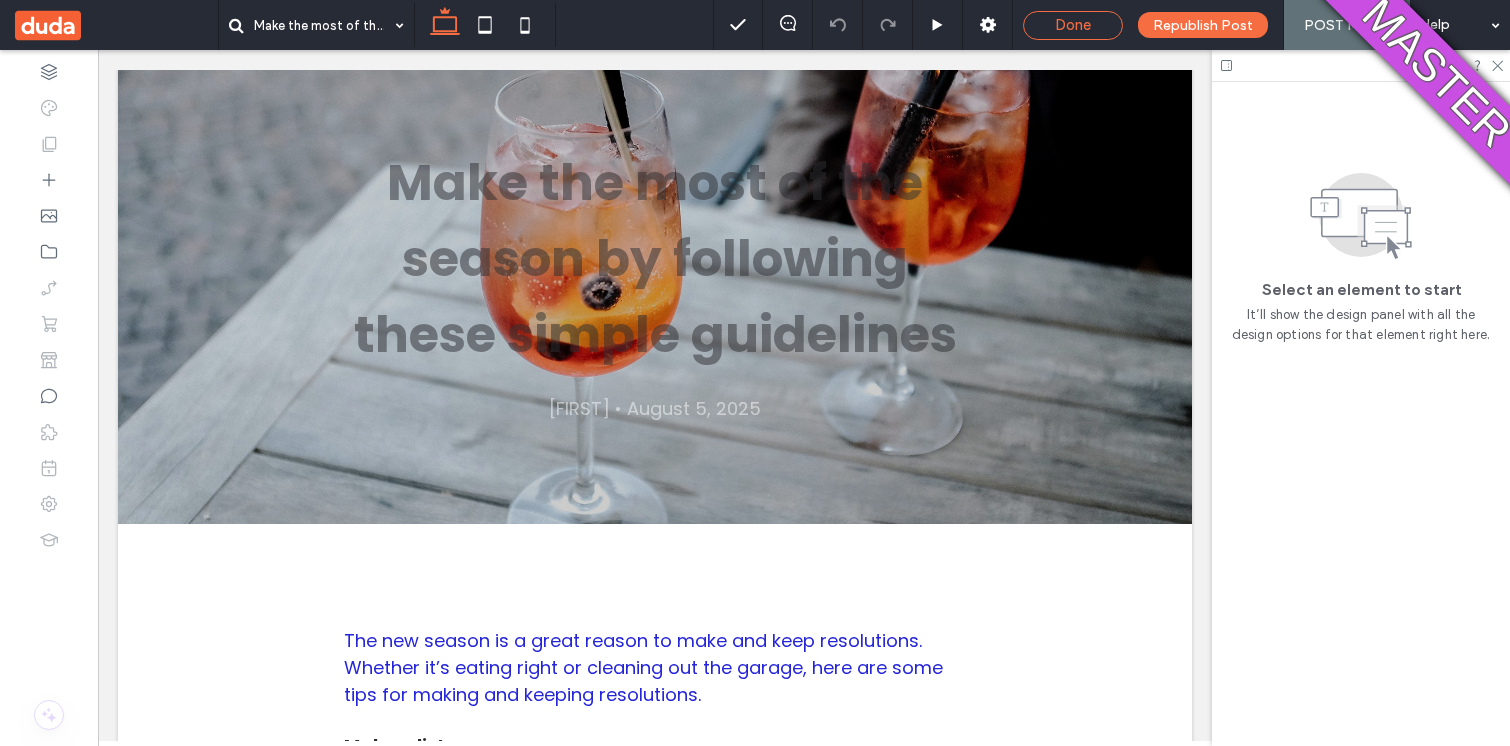 click on "Done" at bounding box center [1073, 25] 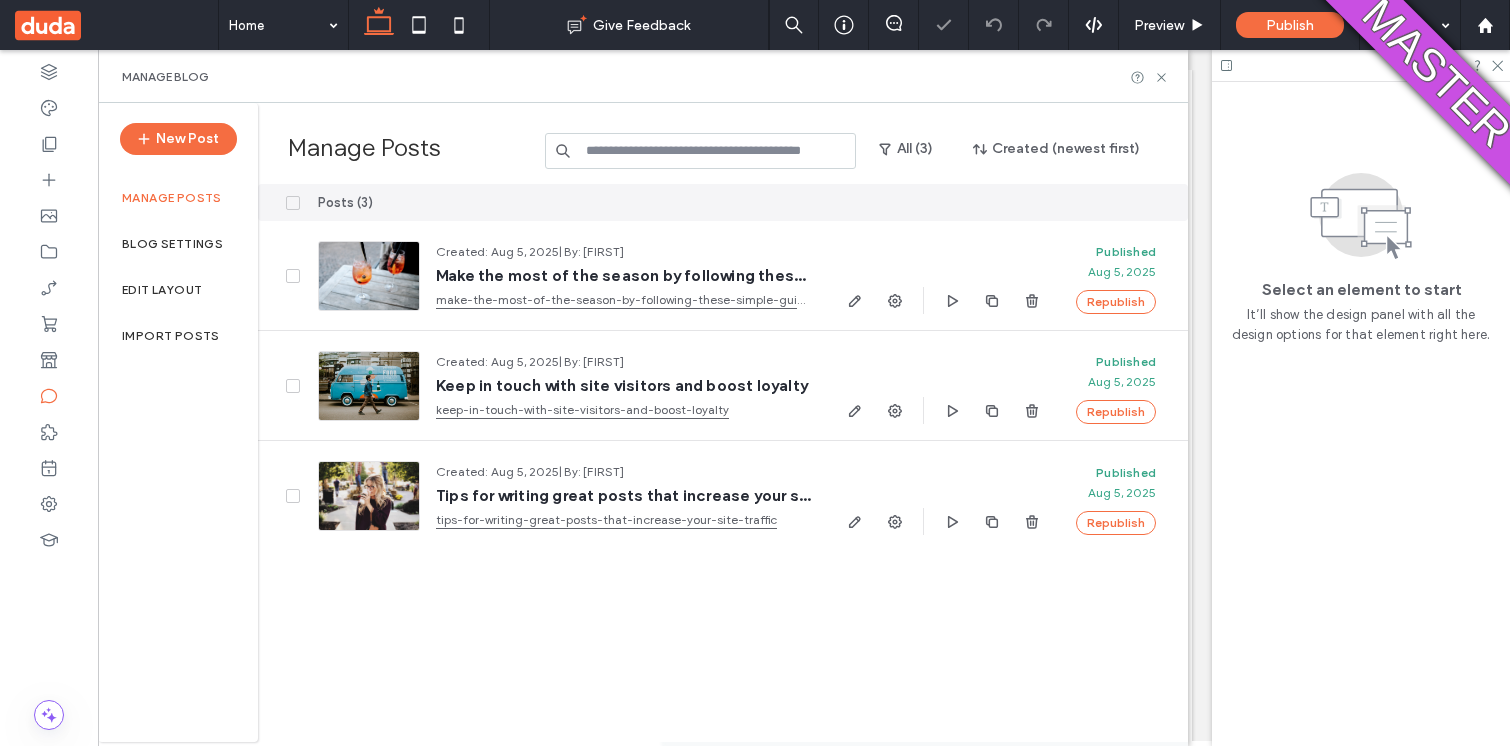 scroll, scrollTop: 0, scrollLeft: 0, axis: both 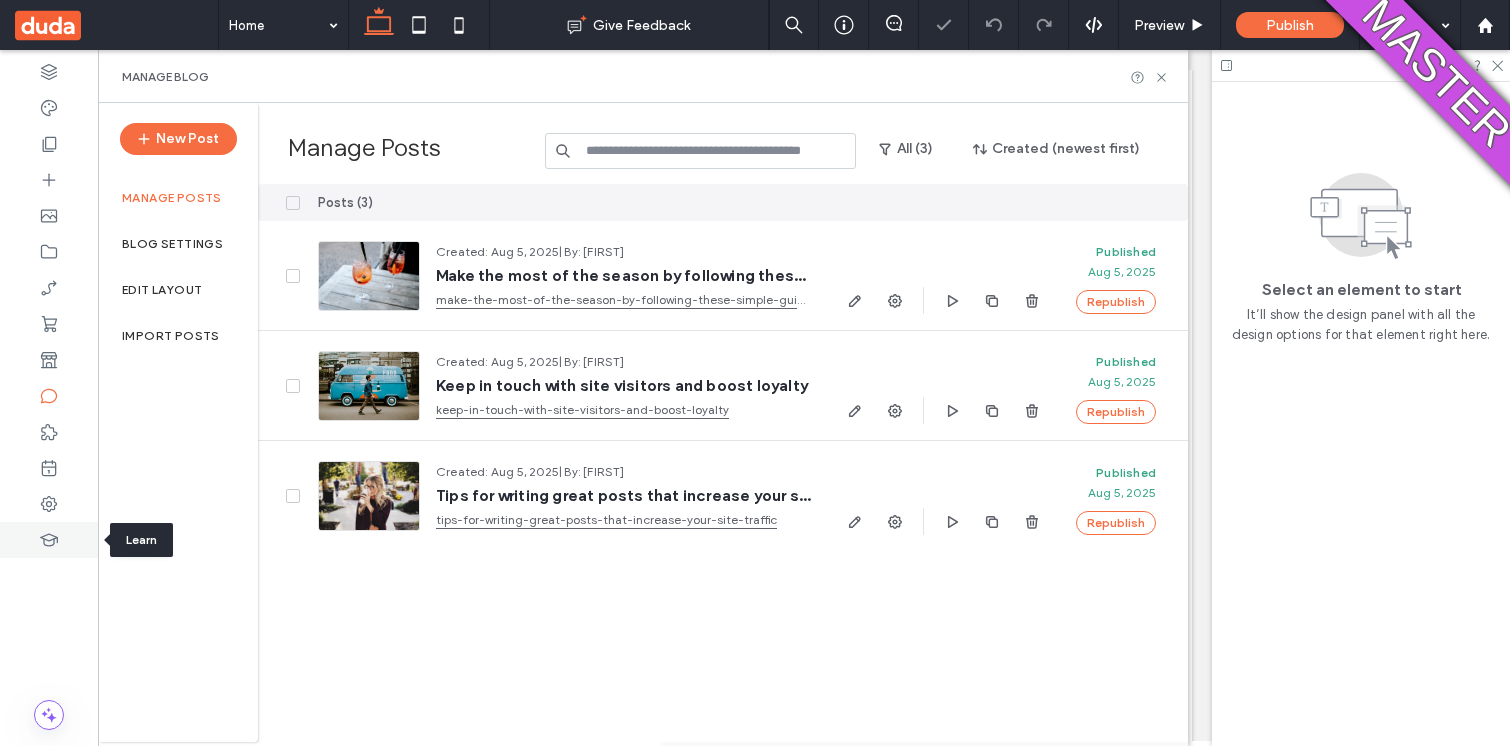 click at bounding box center (49, 540) 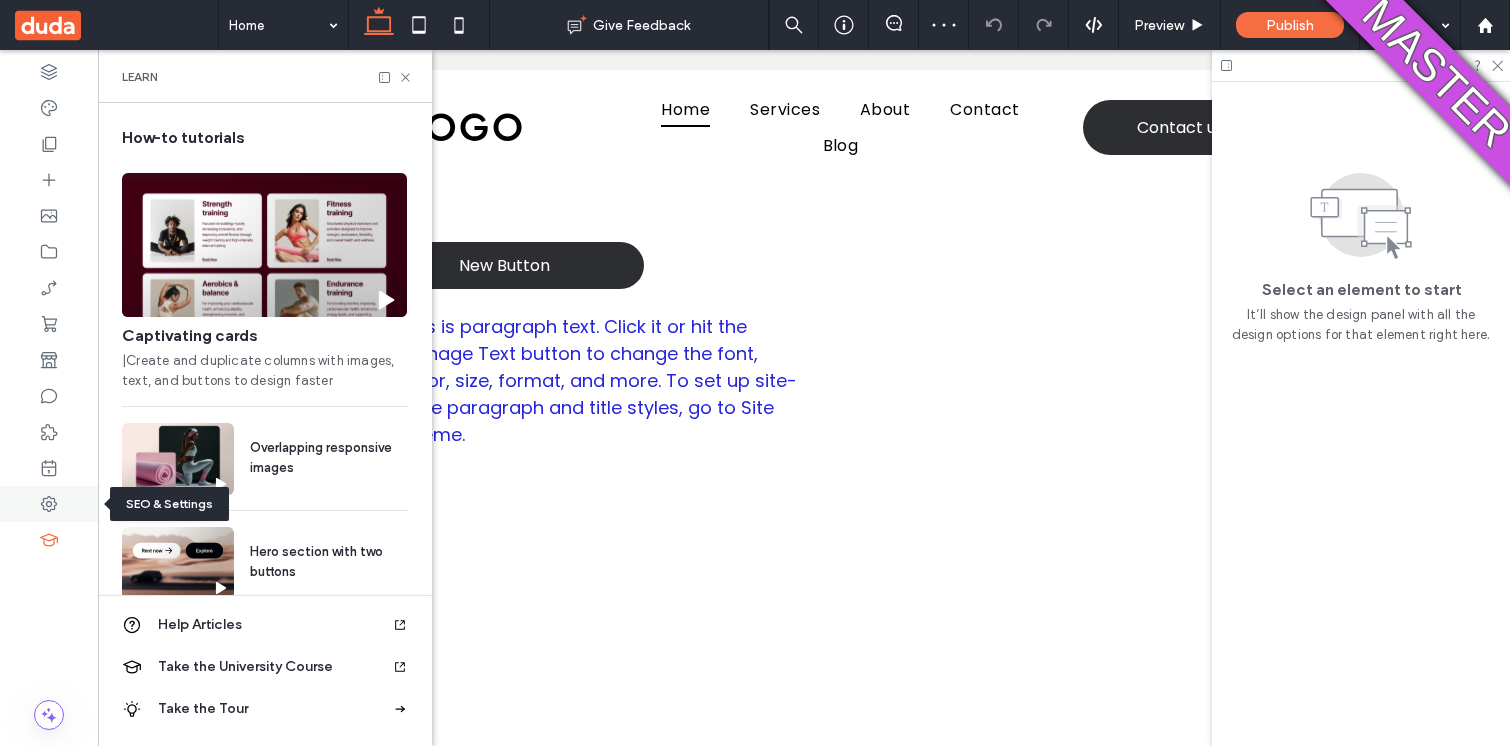 click 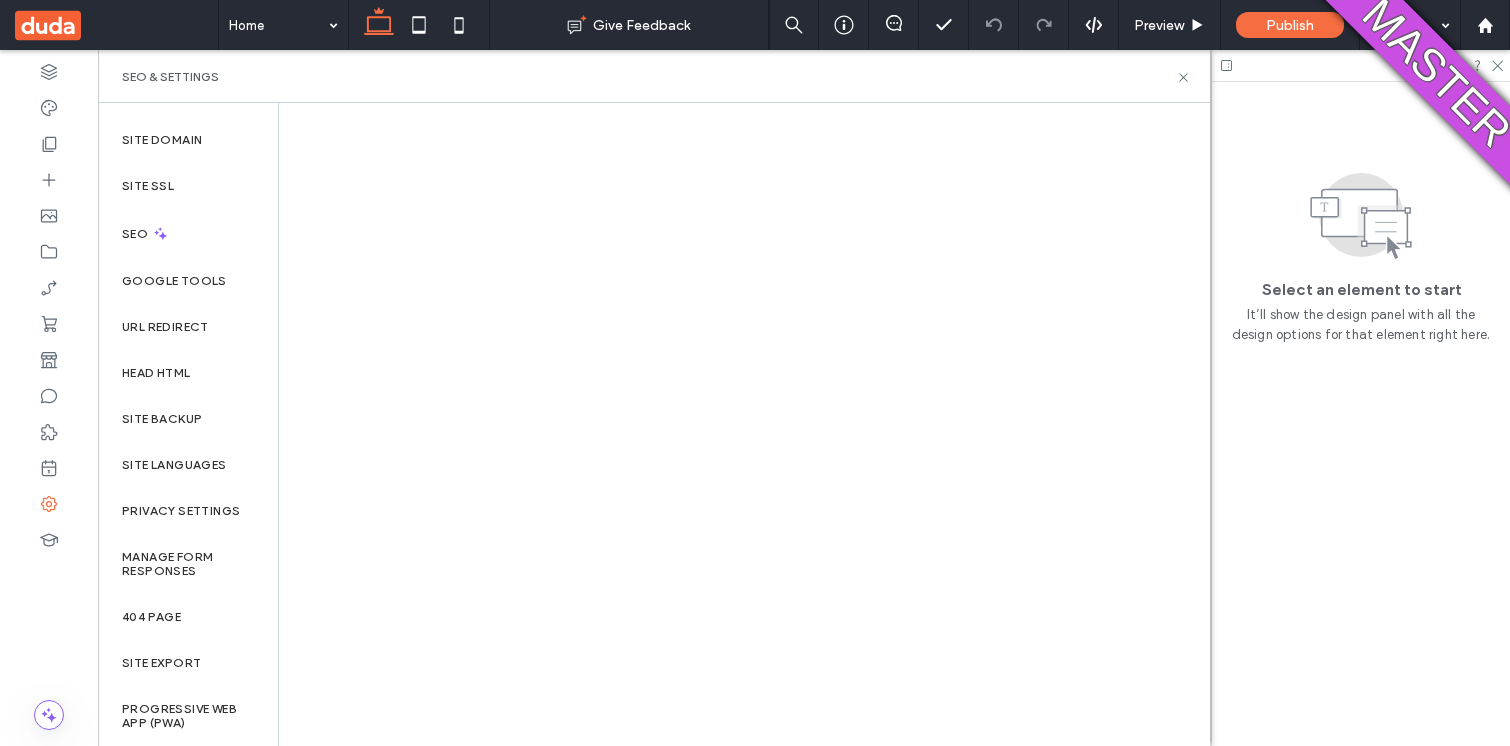 scroll, scrollTop: 0, scrollLeft: 0, axis: both 